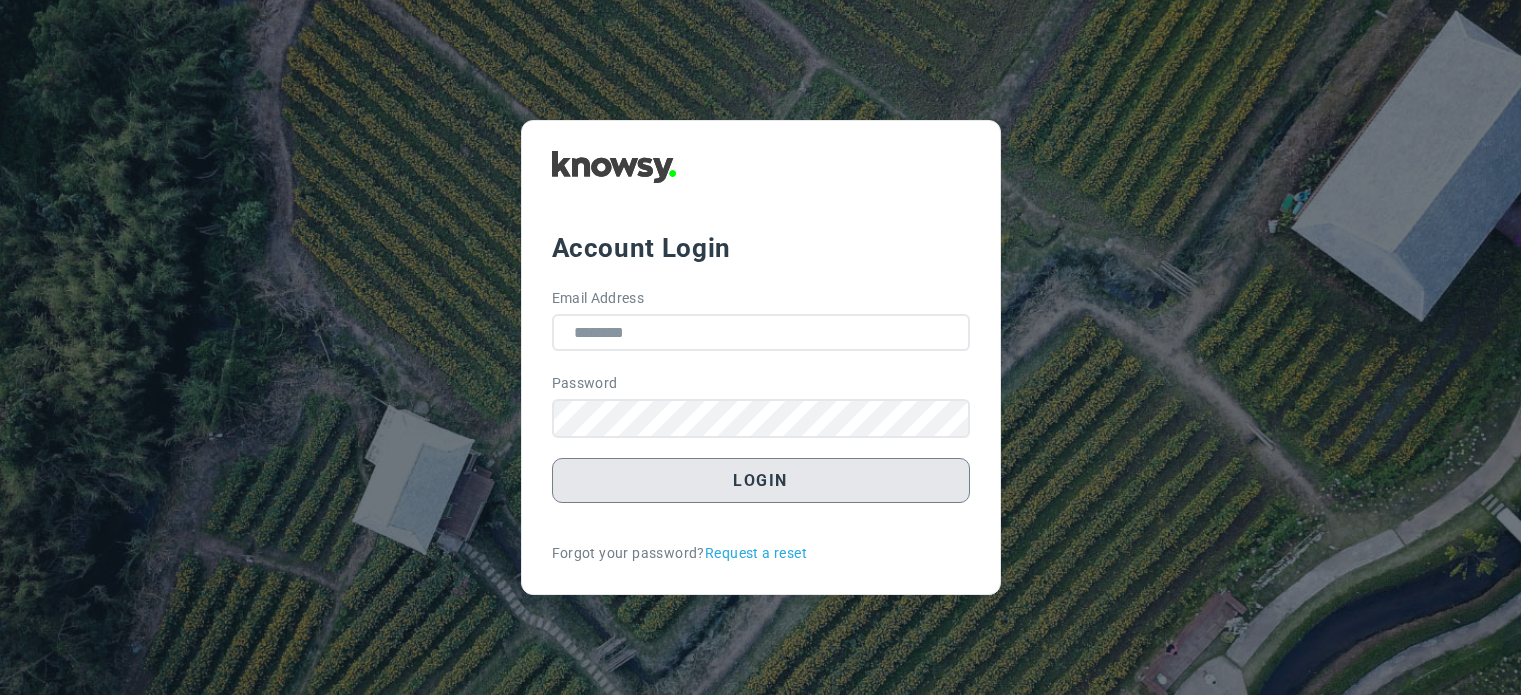 scroll, scrollTop: 0, scrollLeft: 0, axis: both 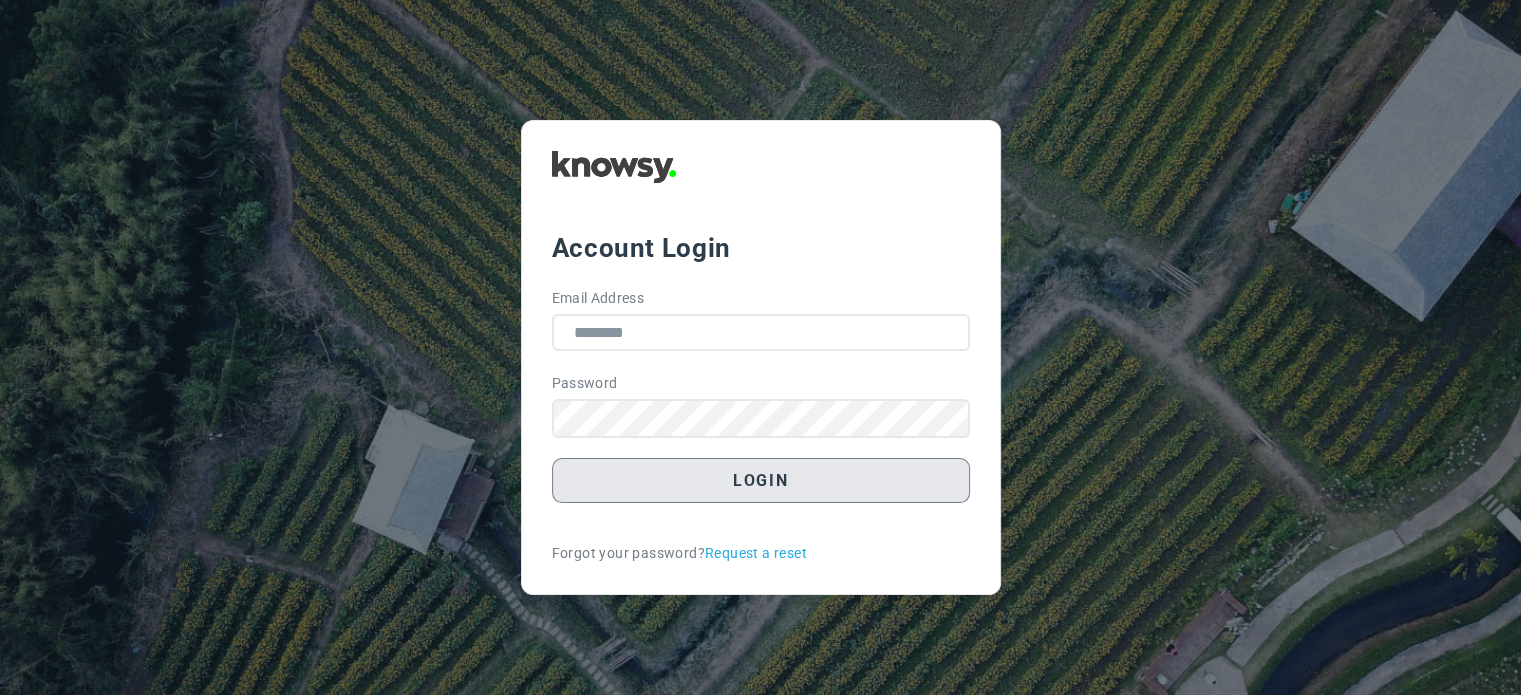 type on "**********" 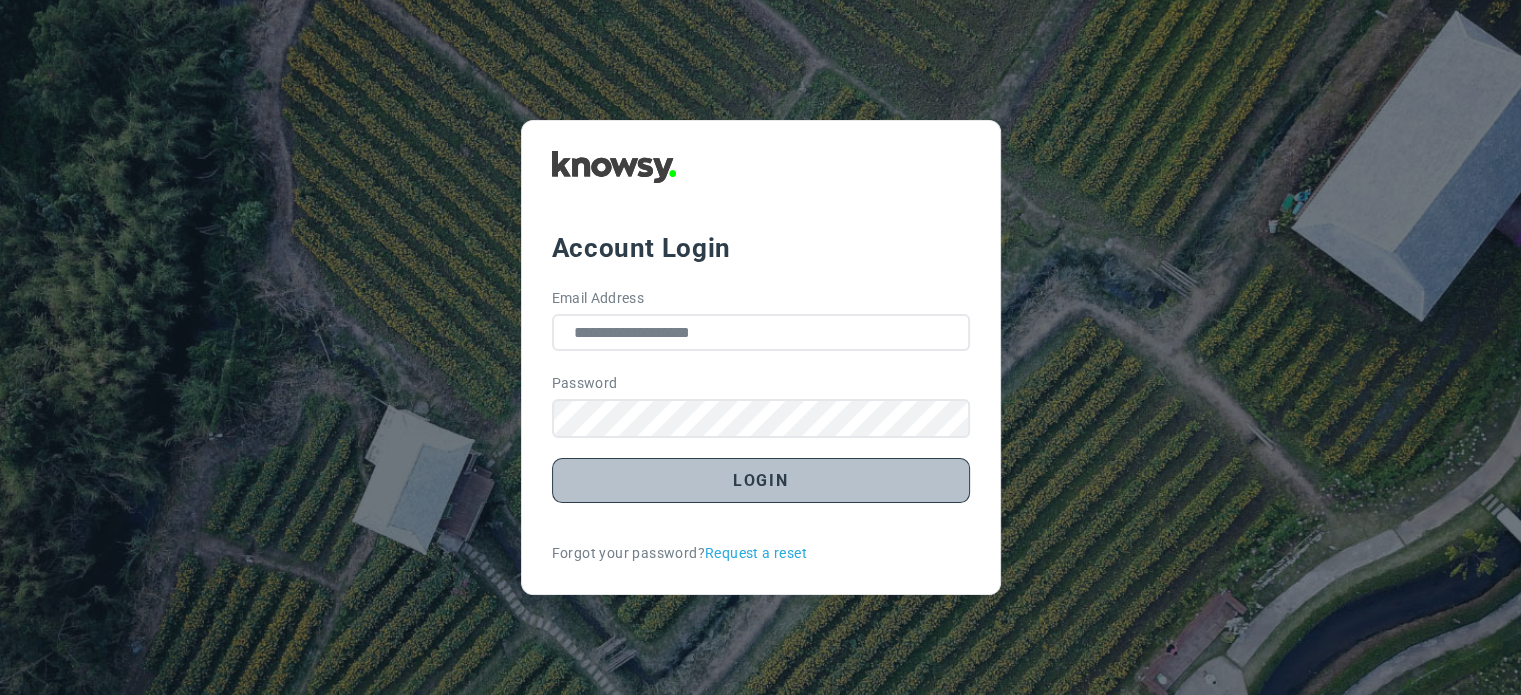 click on "Login" at bounding box center [761, 480] 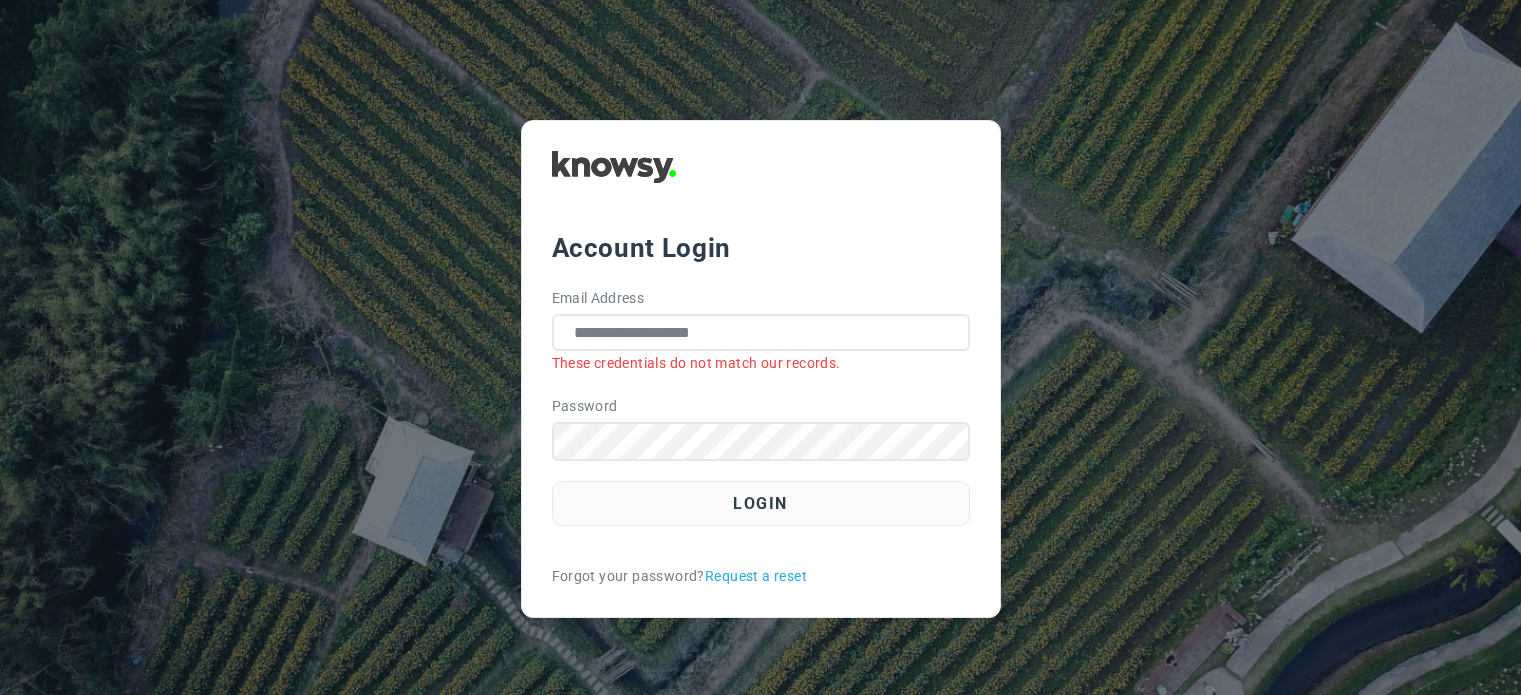 scroll, scrollTop: 0, scrollLeft: 0, axis: both 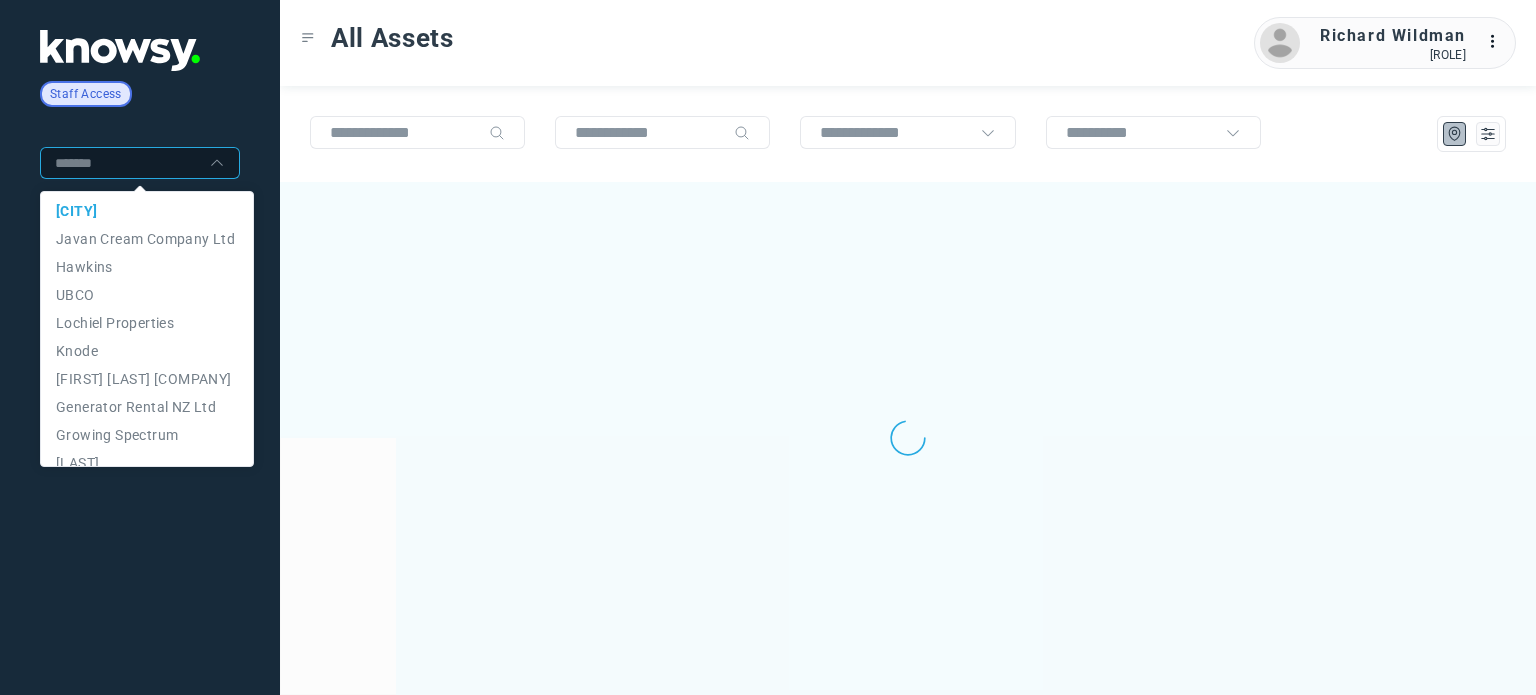 click 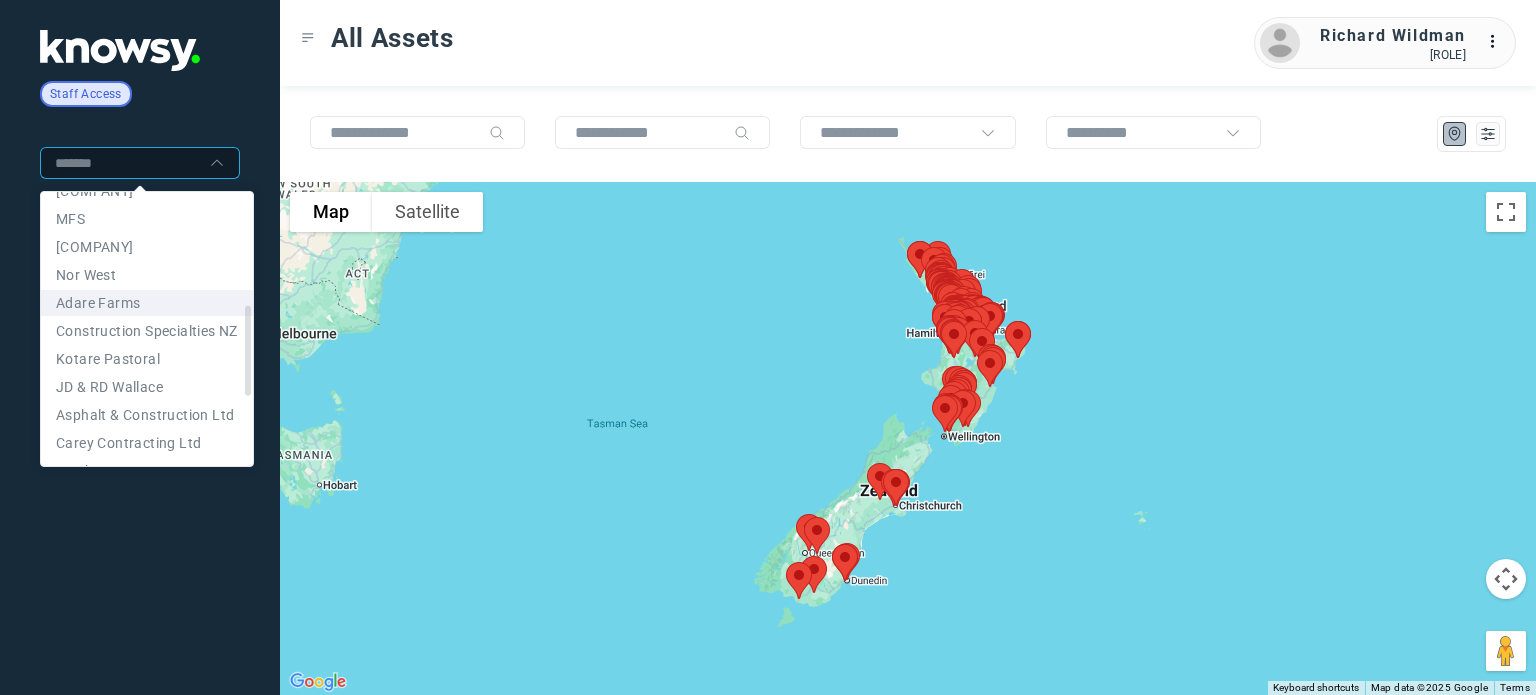 scroll, scrollTop: 400, scrollLeft: 0, axis: vertical 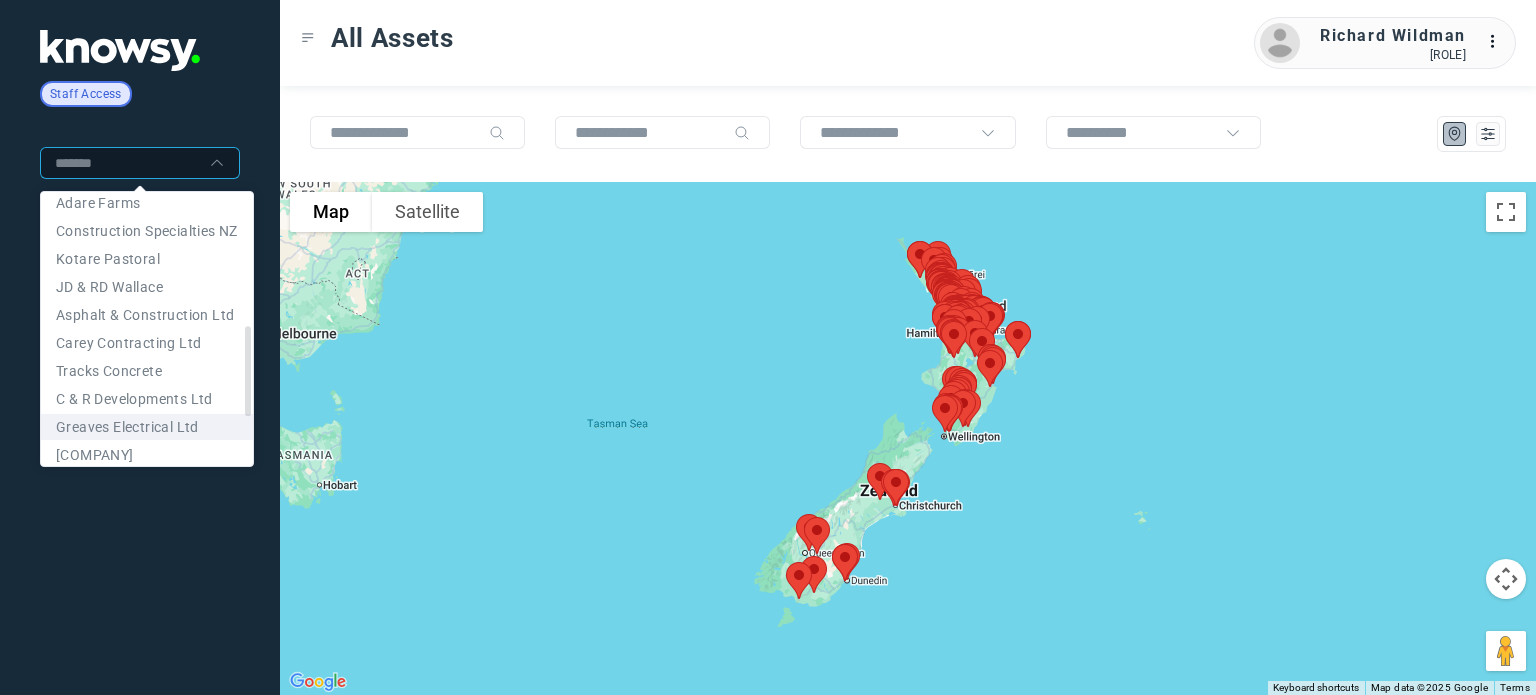 click on "Greaves Electrical Ltd" 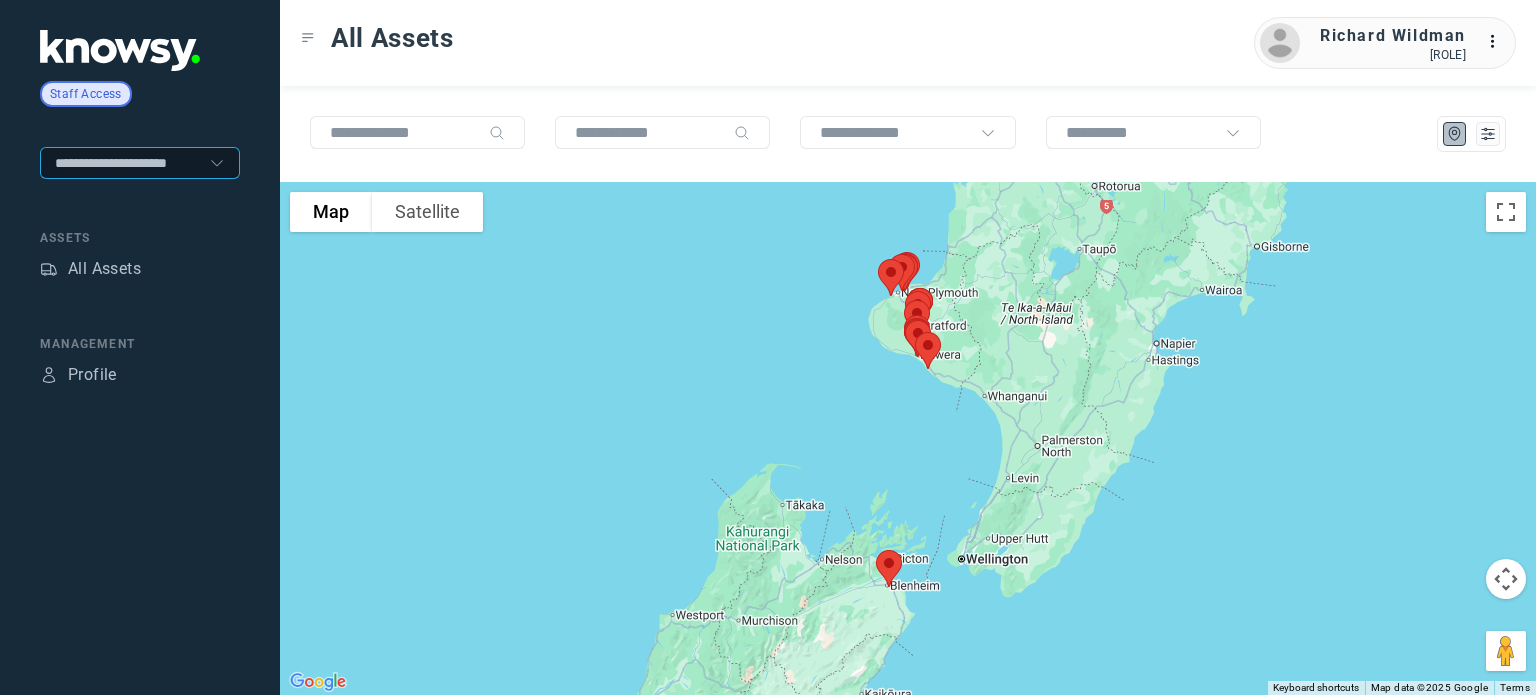 click 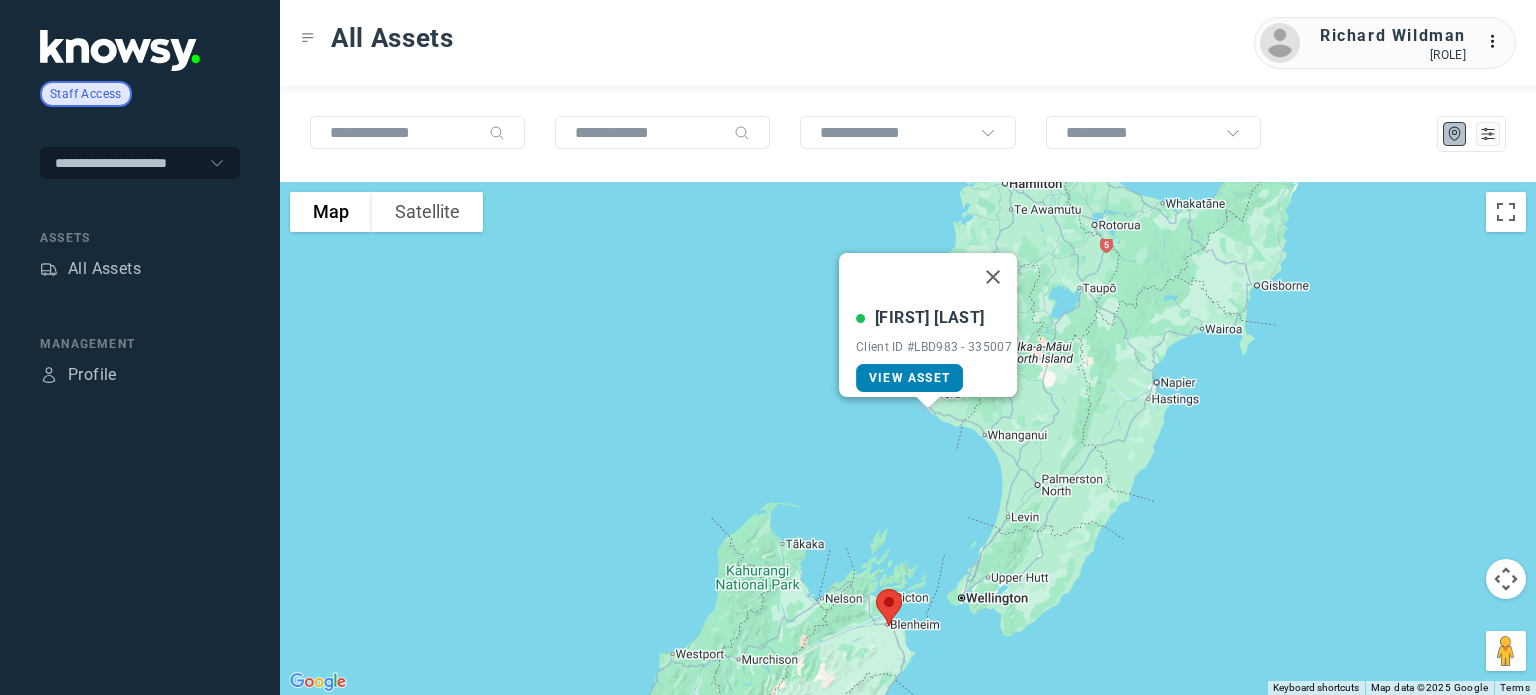 click on "View Asset" 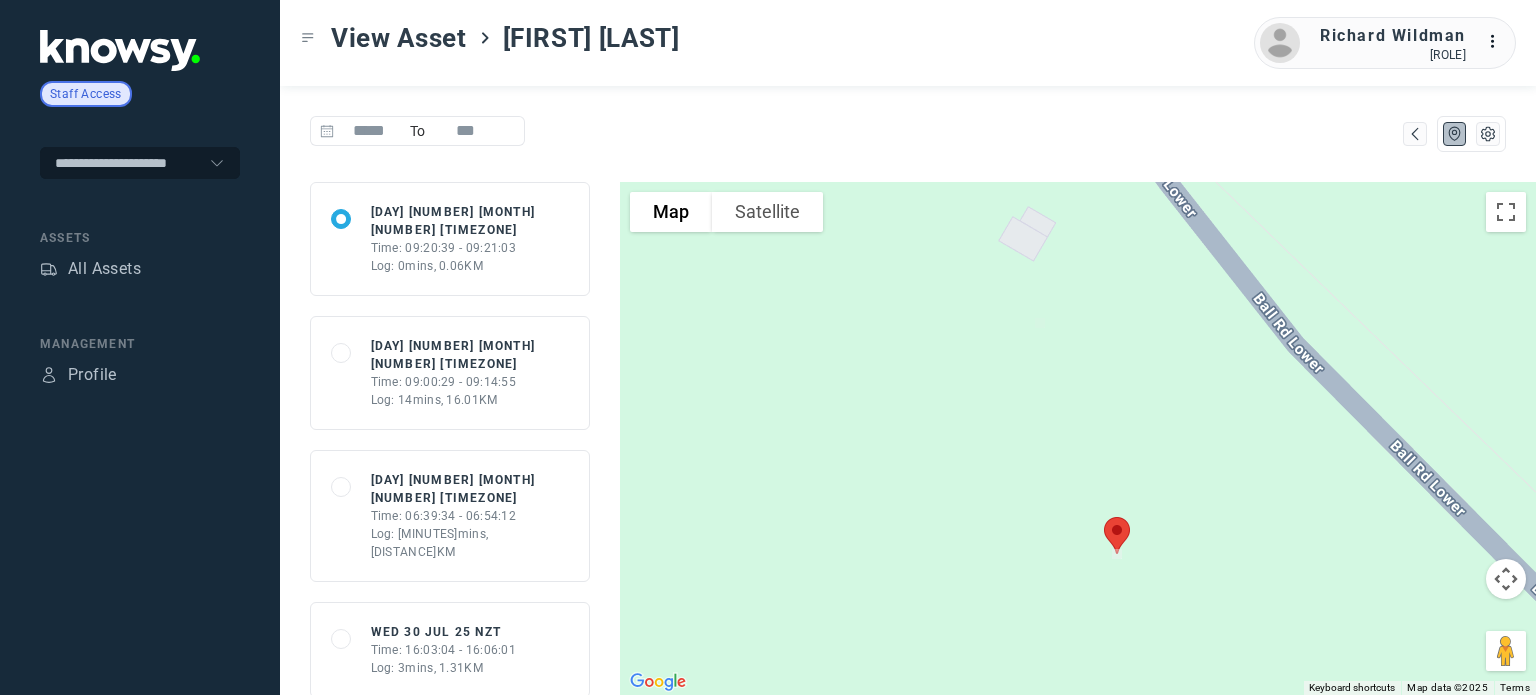 scroll, scrollTop: 100, scrollLeft: 0, axis: vertical 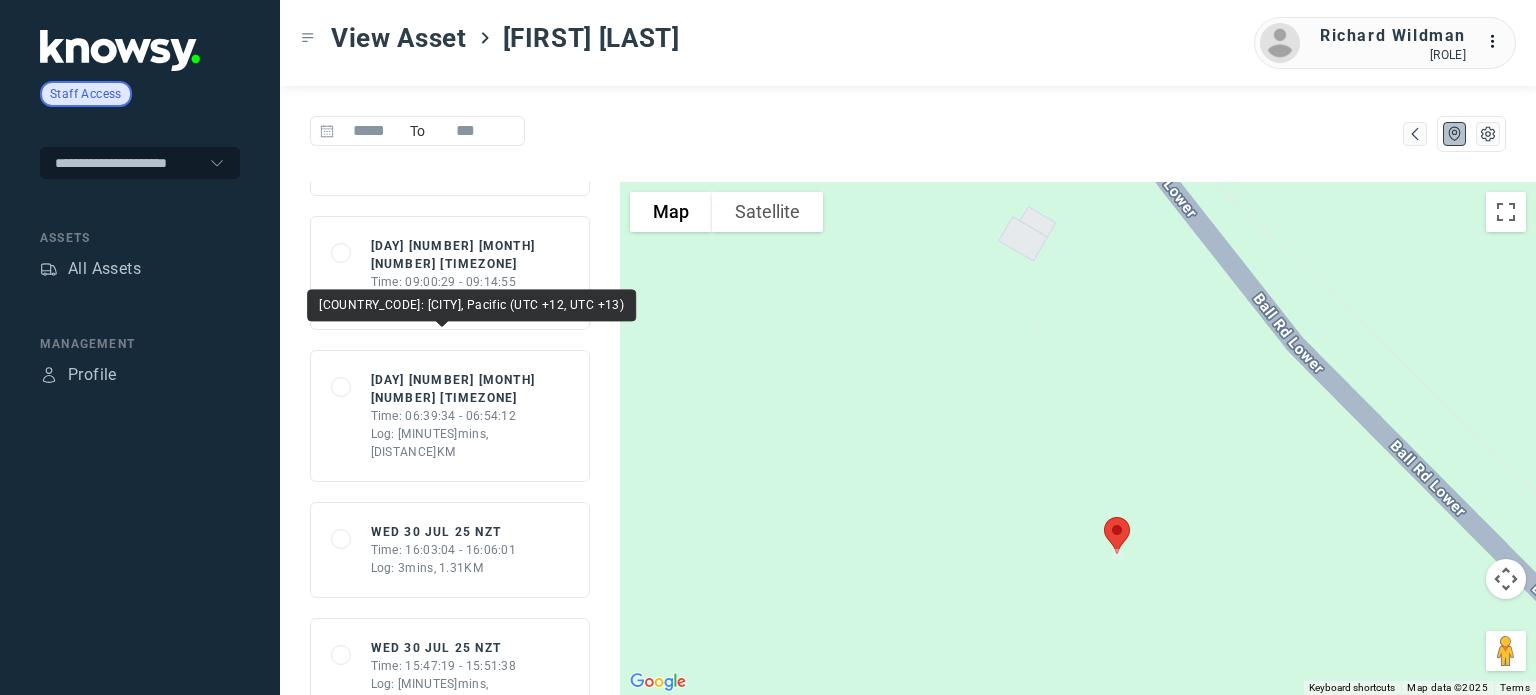 click on "[DAY] [NUMBER] [MONTH] [NUMBER] [TIMEZONE]" 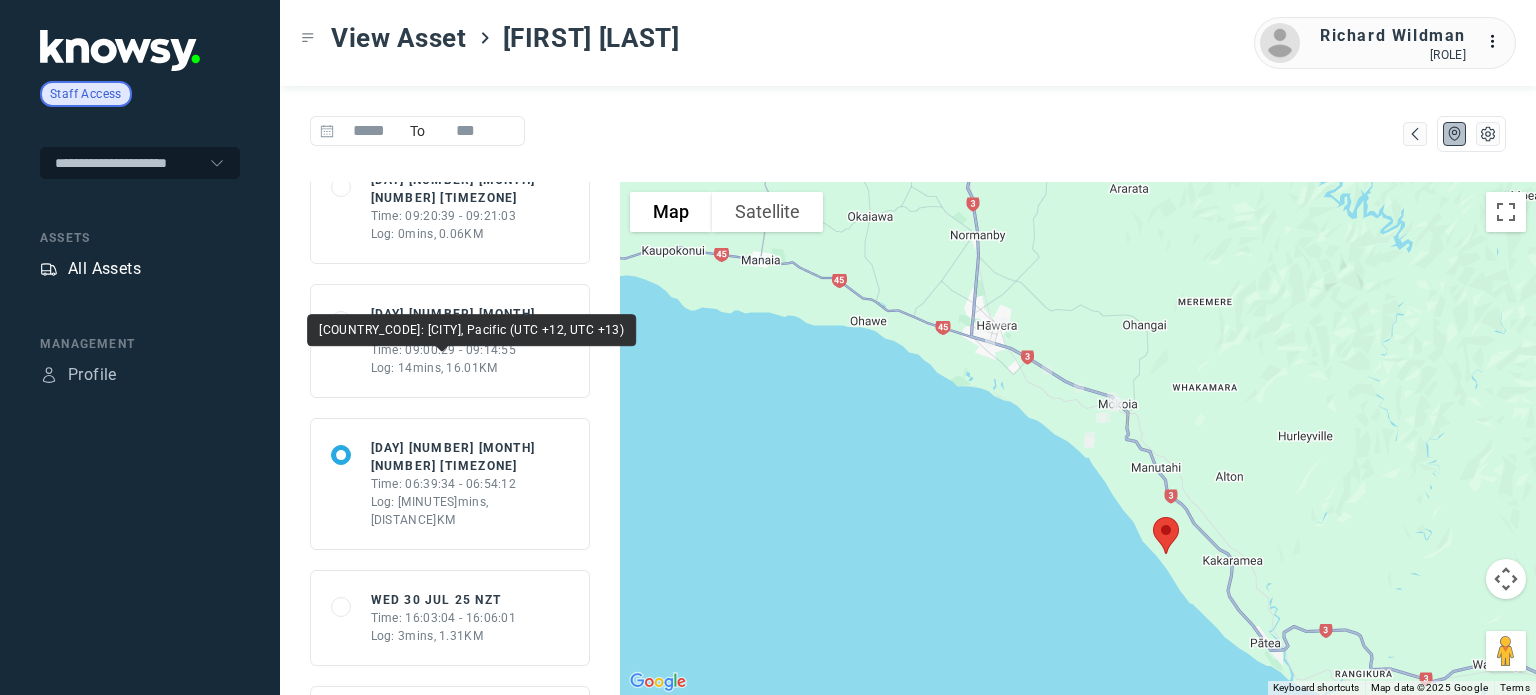 scroll, scrollTop: 0, scrollLeft: 0, axis: both 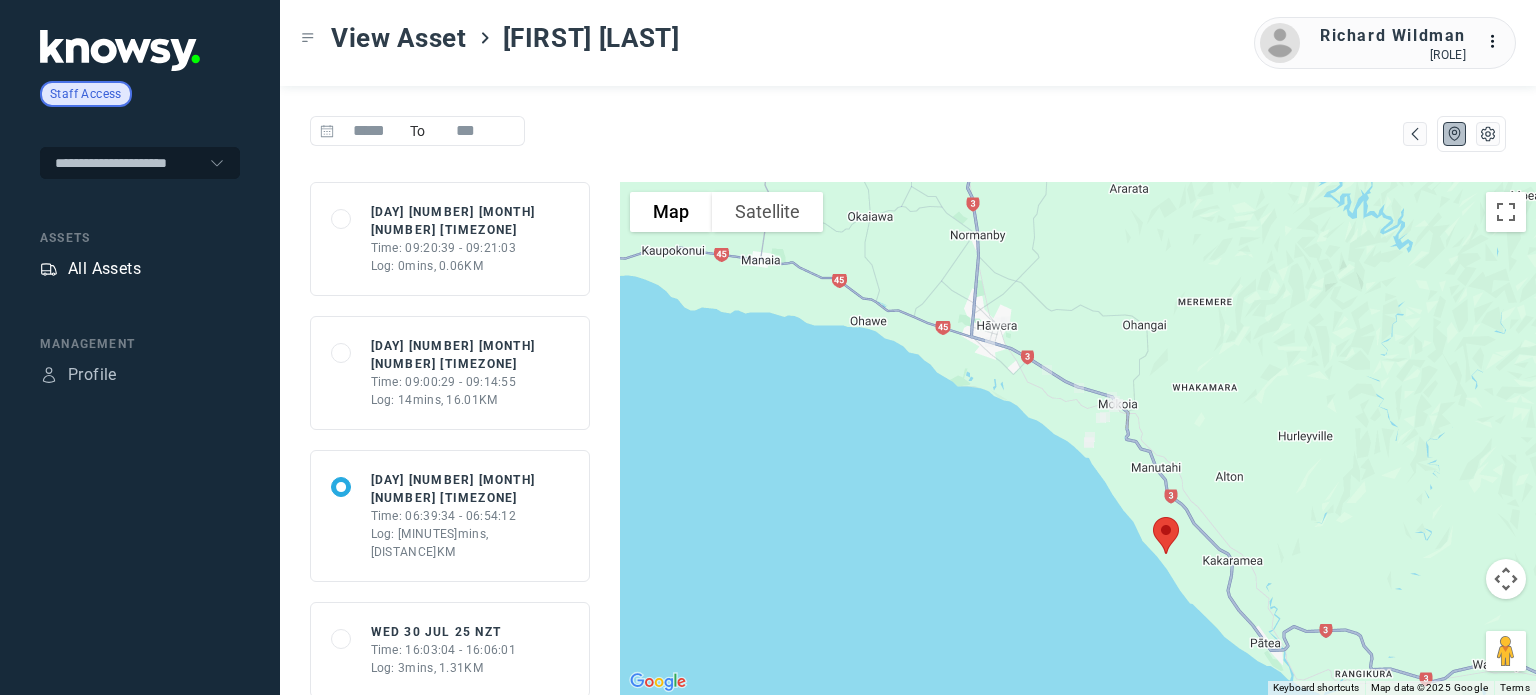click on "All Assets" 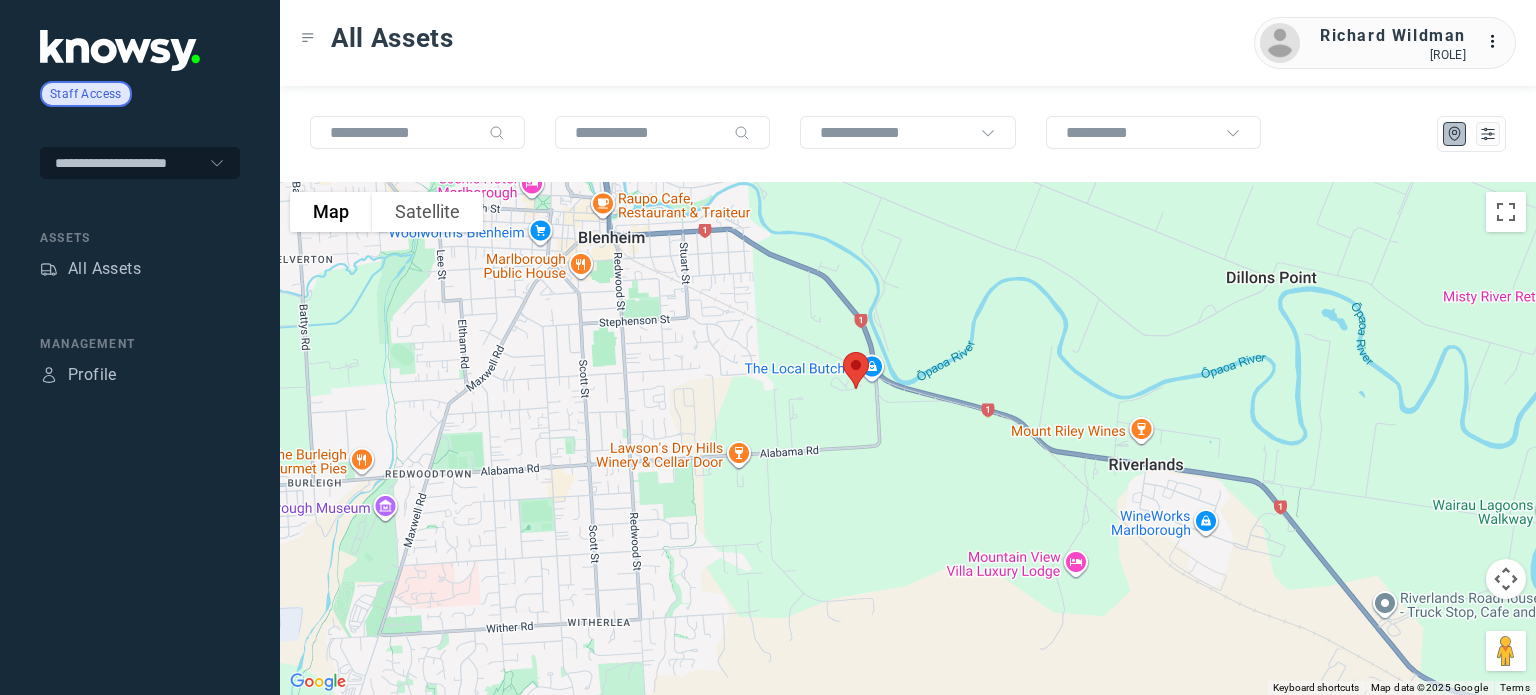 click 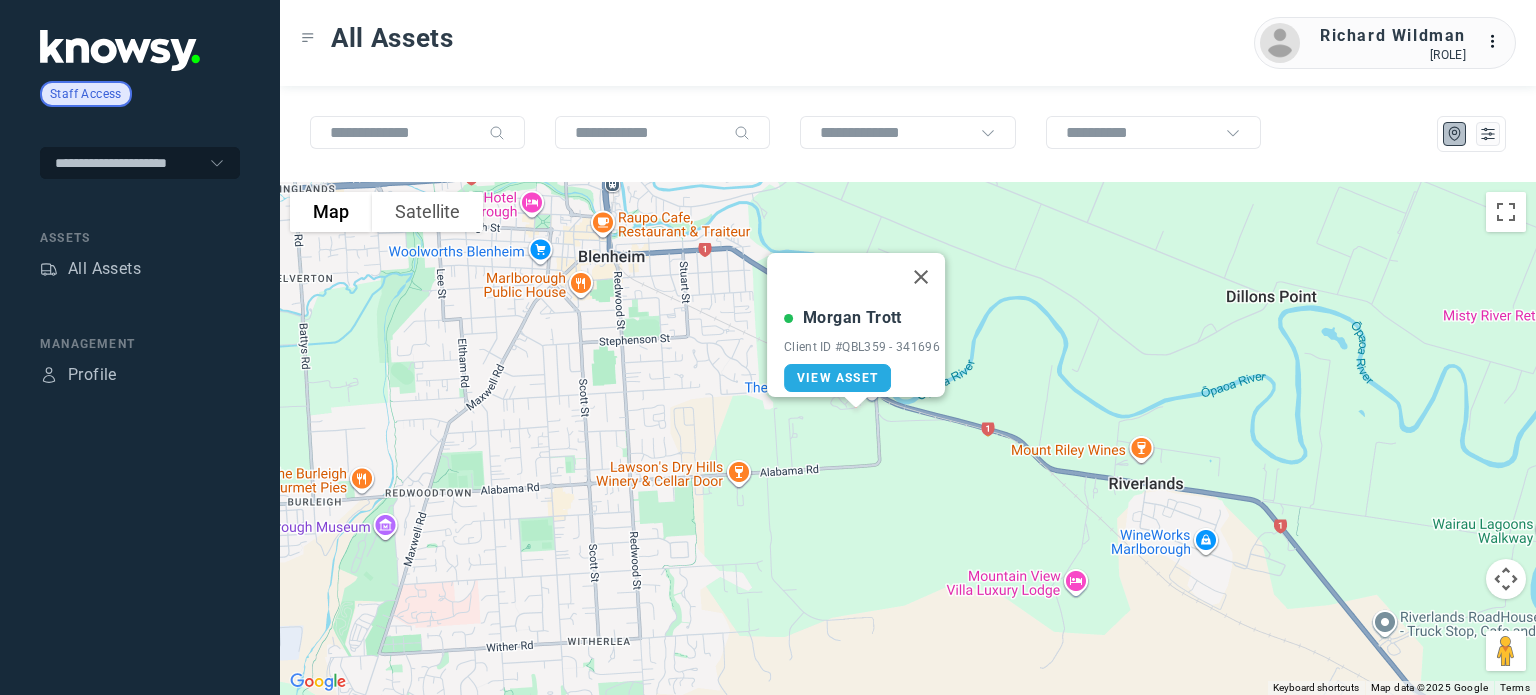 click on "[FIRST] [LAST] Client ID #[ALPHANUMERIC] - [NUMBER] View Asset" 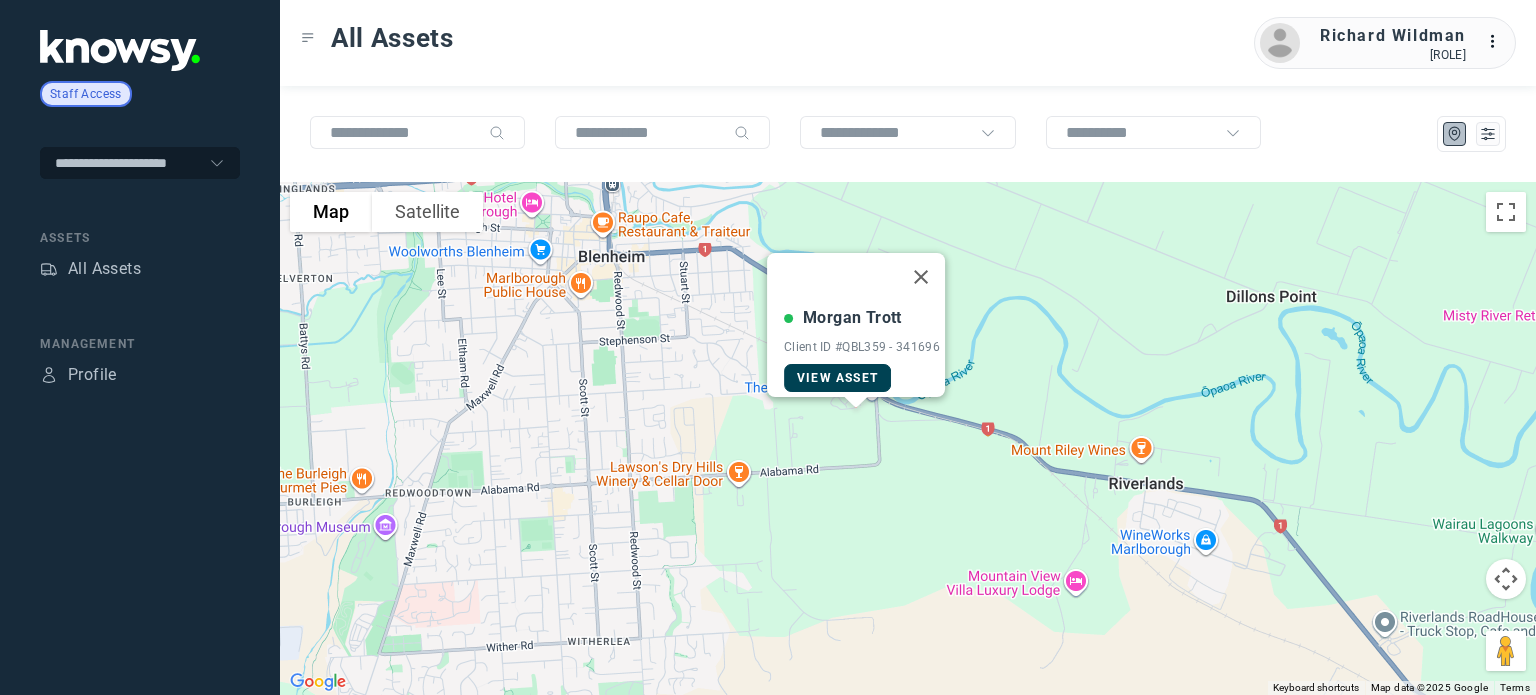 click on "View Asset" 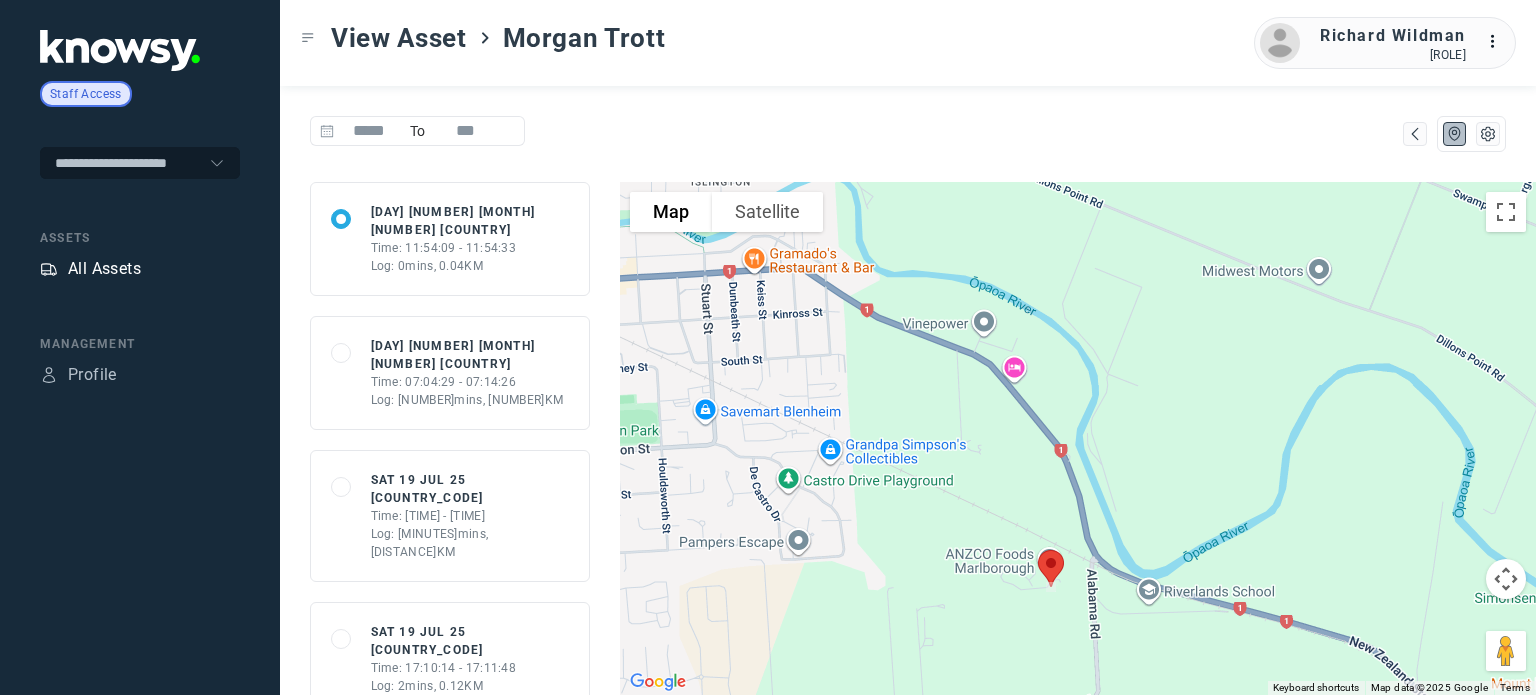 click on "All Assets" 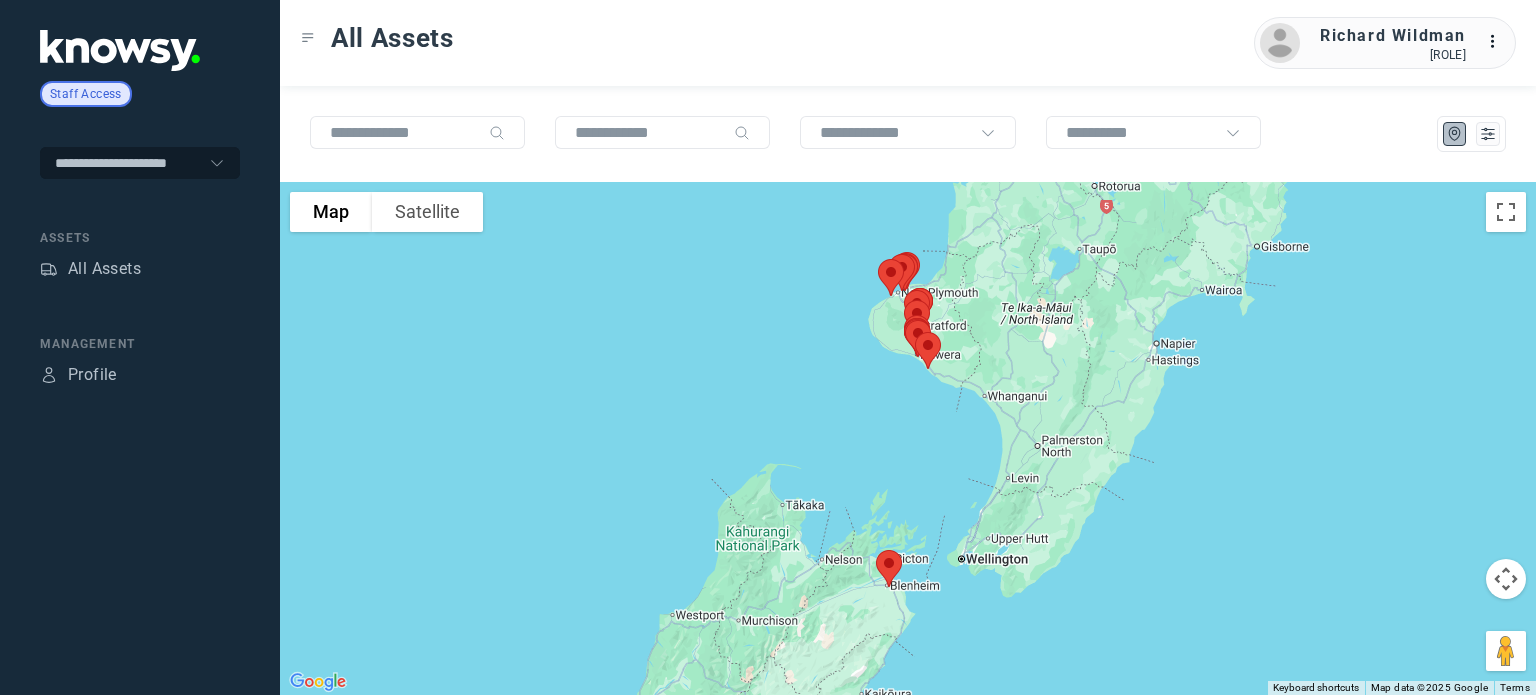 click 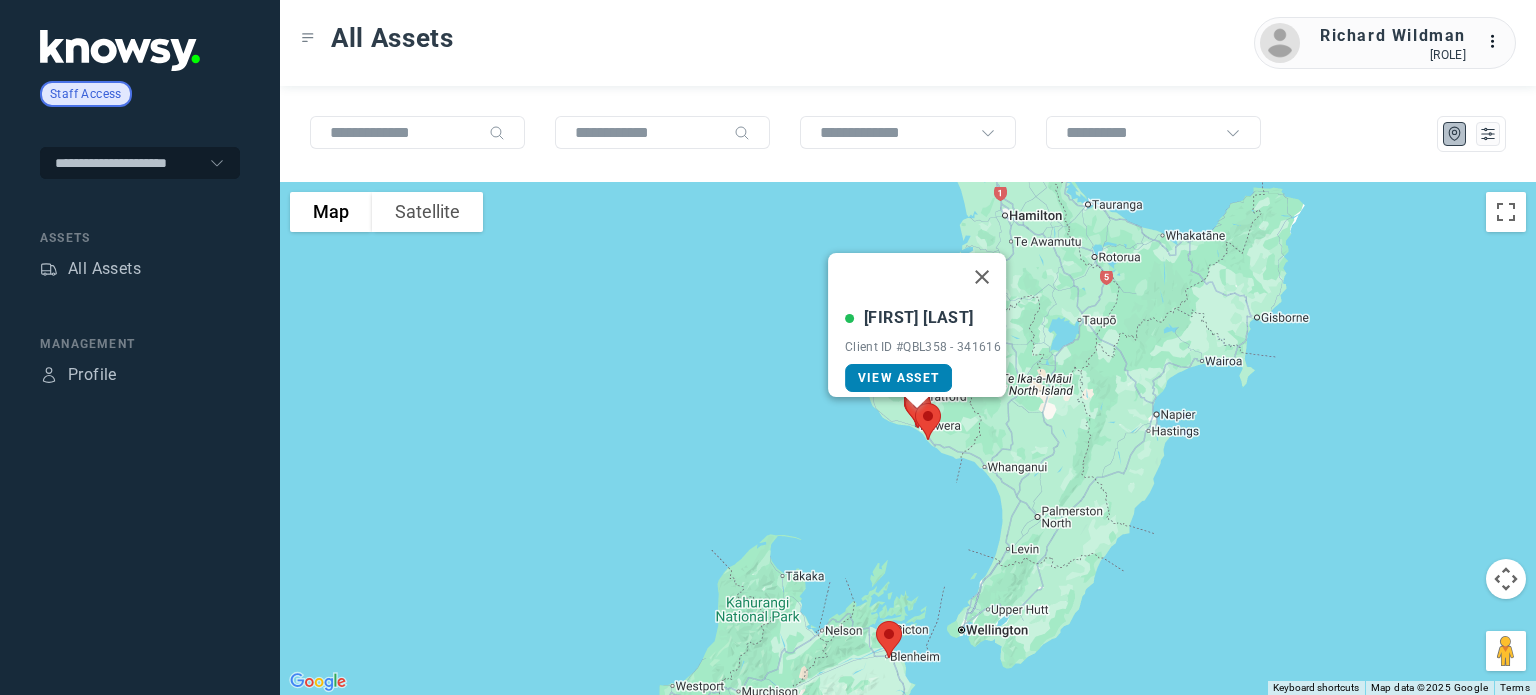 click on "View Asset" 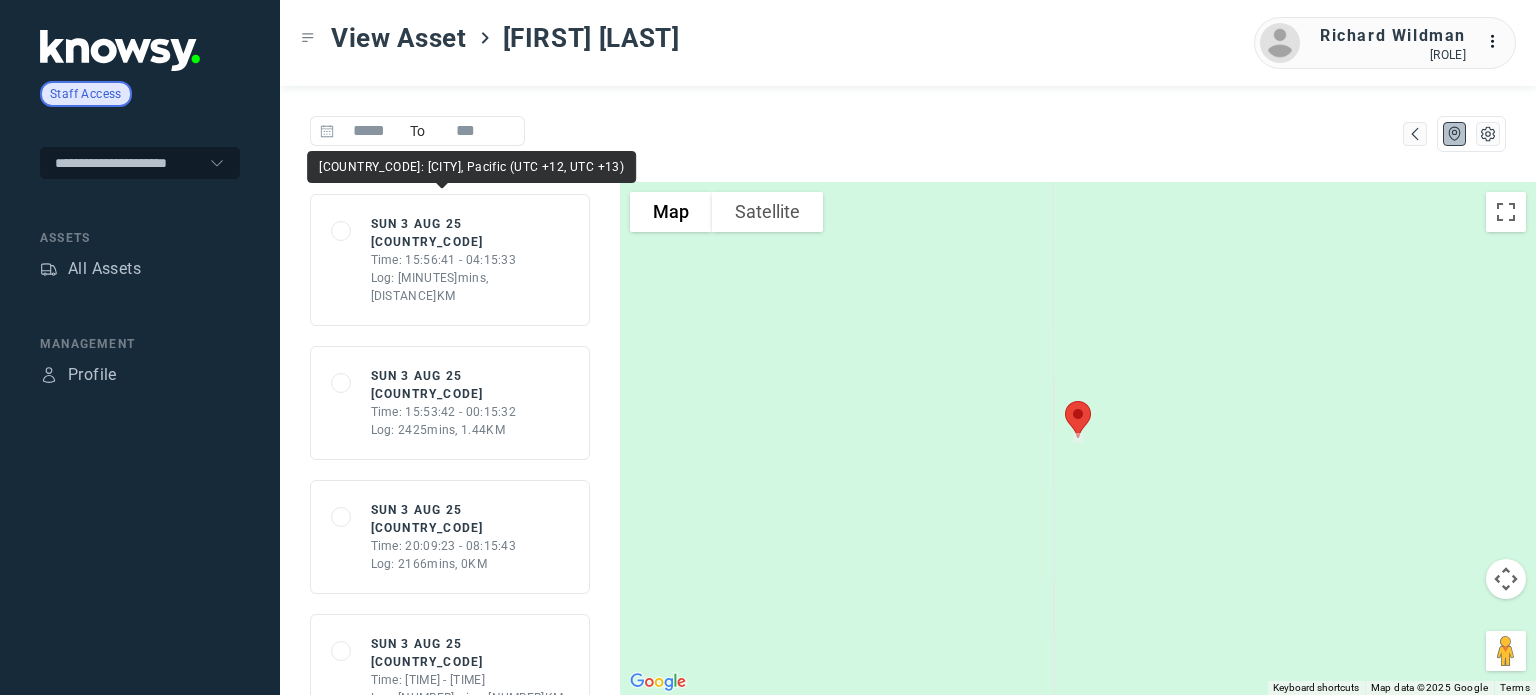 scroll, scrollTop: 4400, scrollLeft: 0, axis: vertical 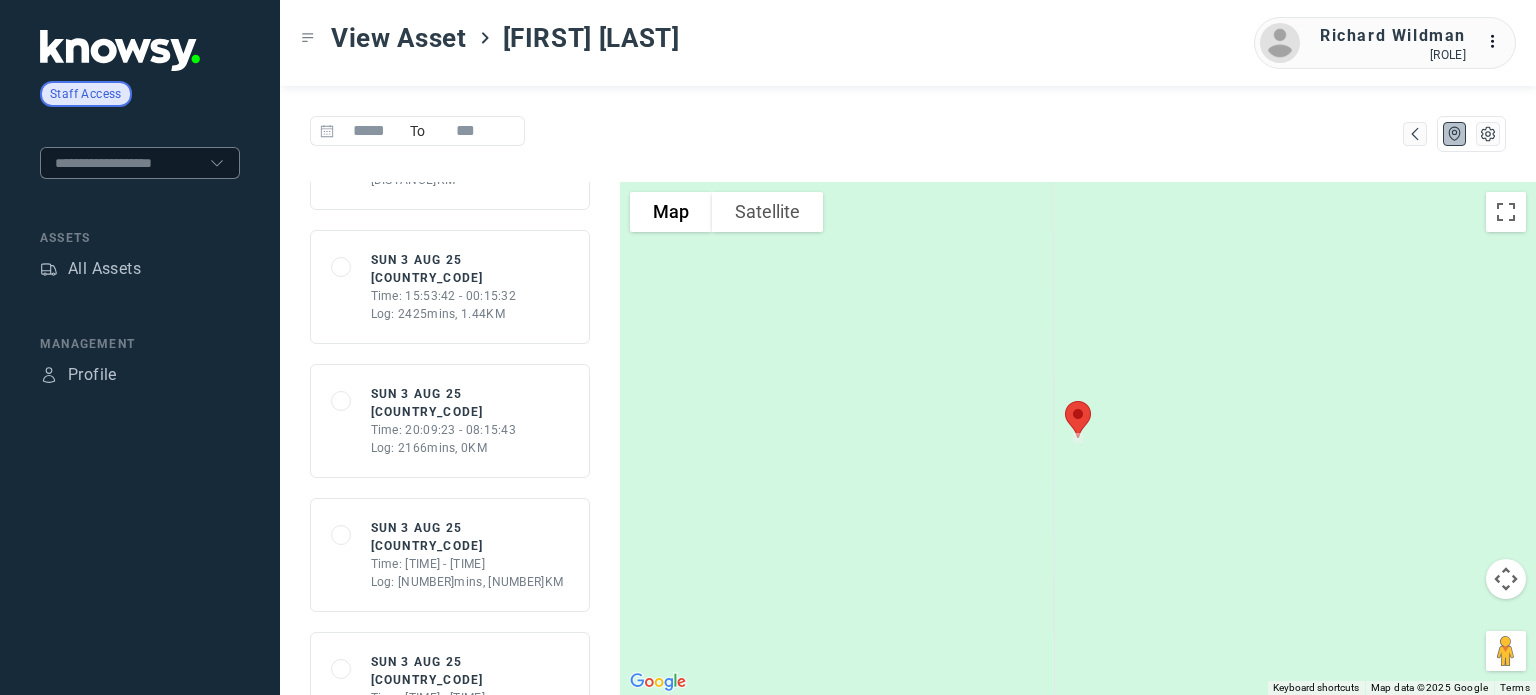 click 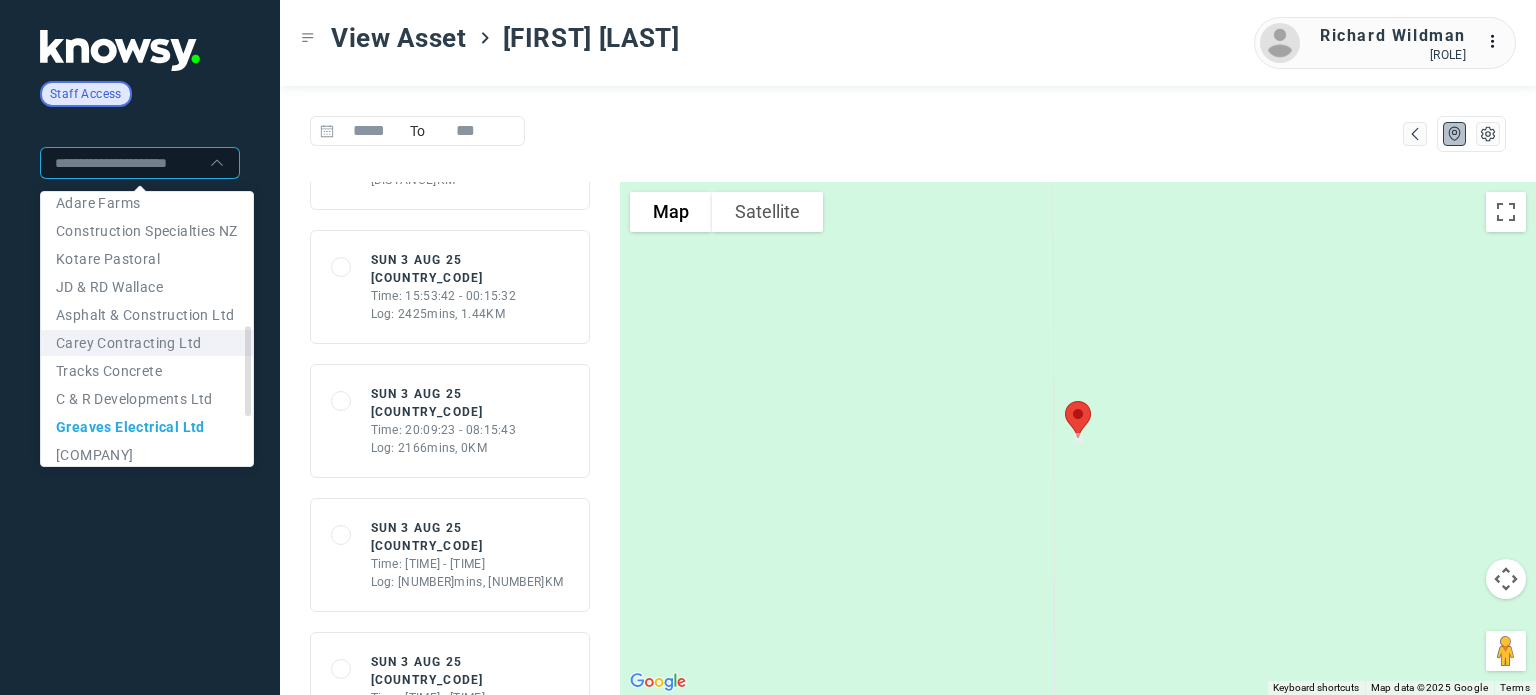 click on "Carey Contracting Ltd" 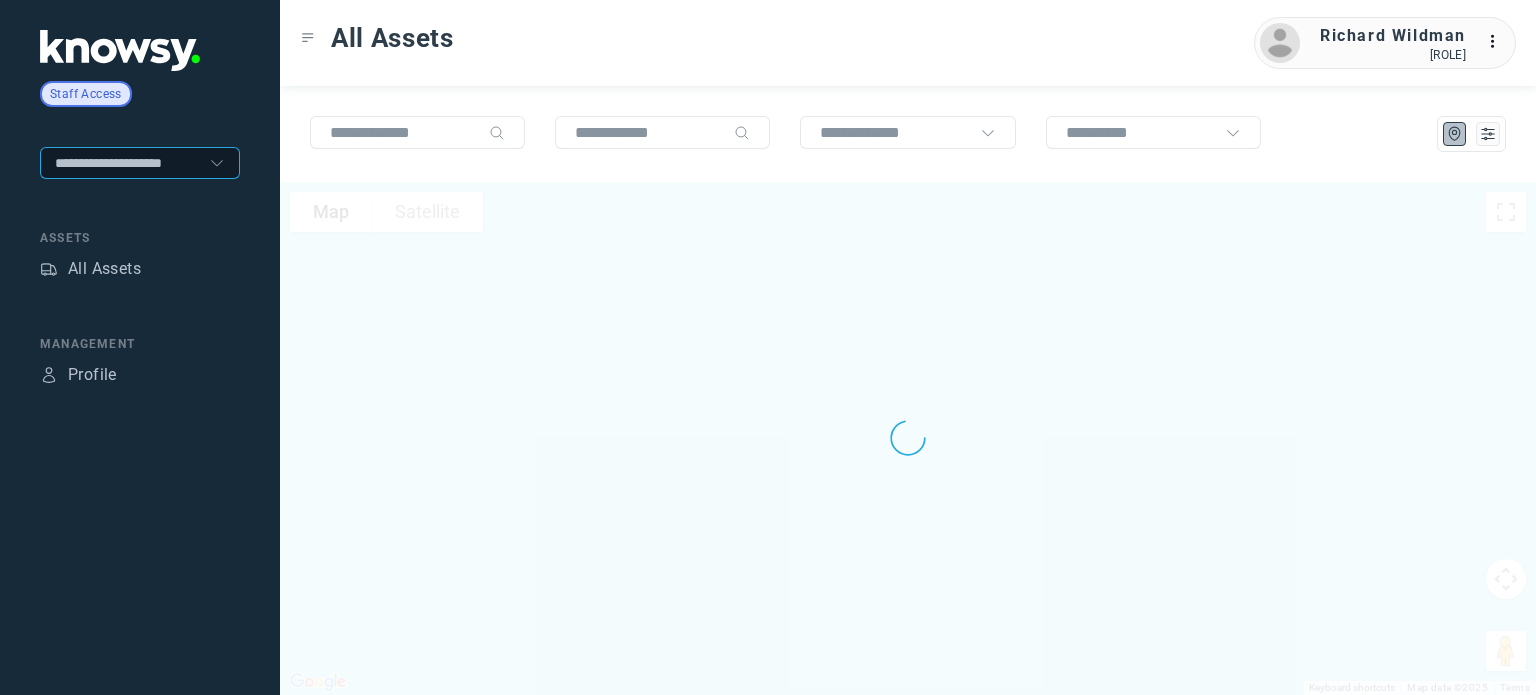 click on "**********" 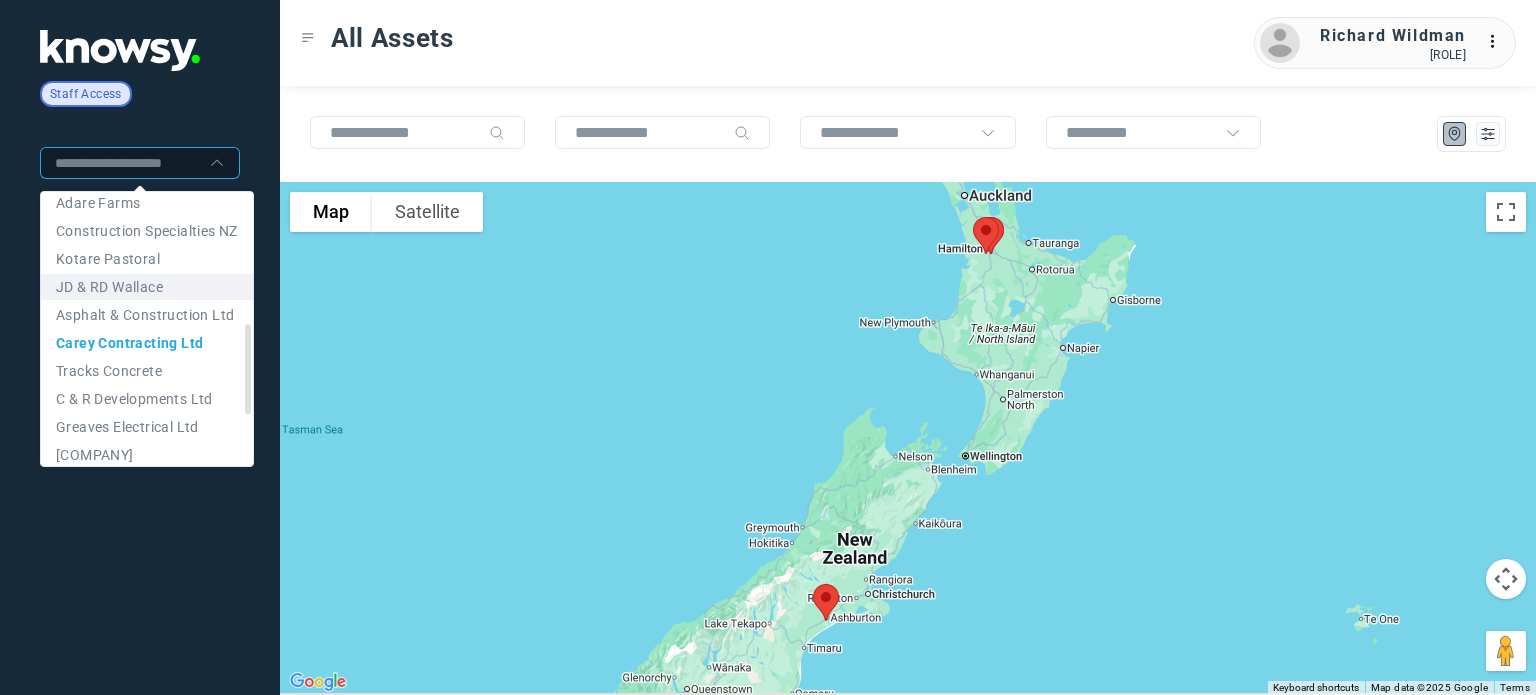 scroll, scrollTop: 300, scrollLeft: 0, axis: vertical 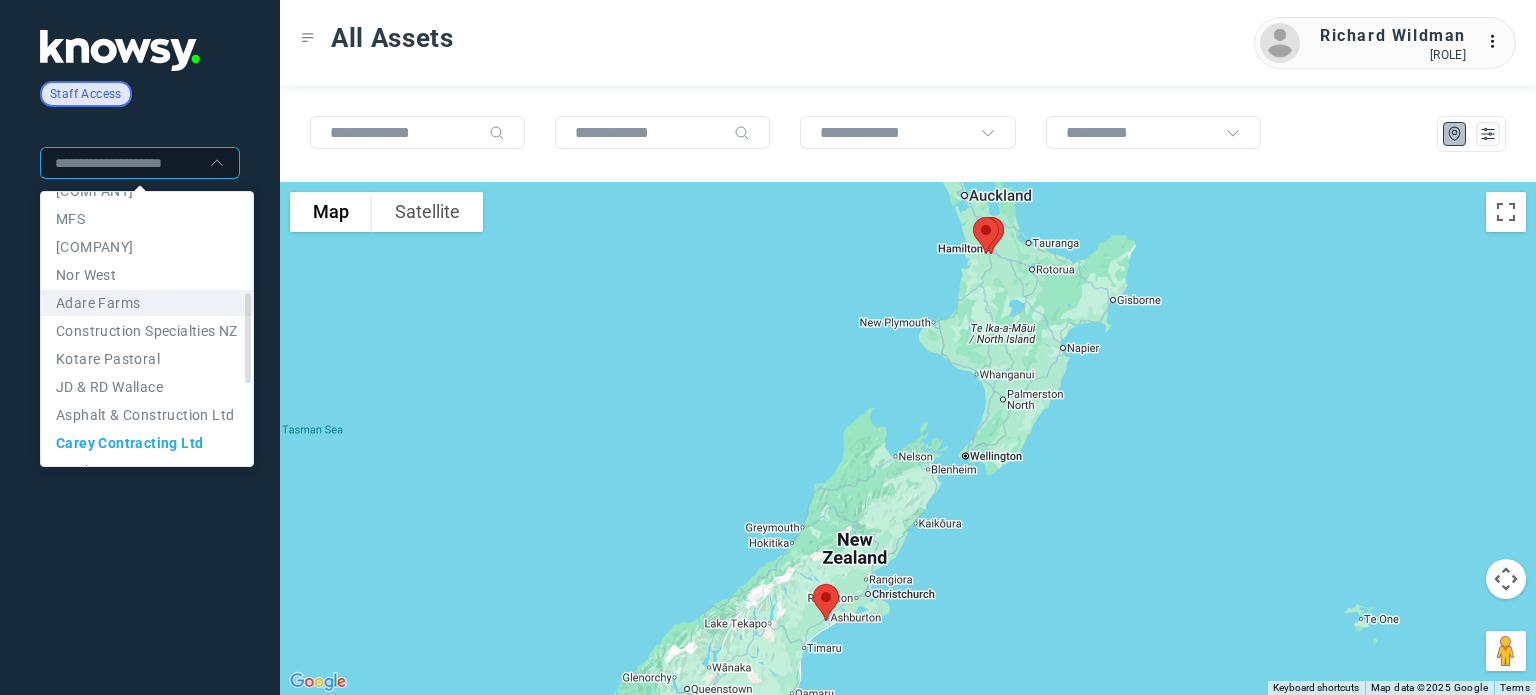click on "Adare Farms" 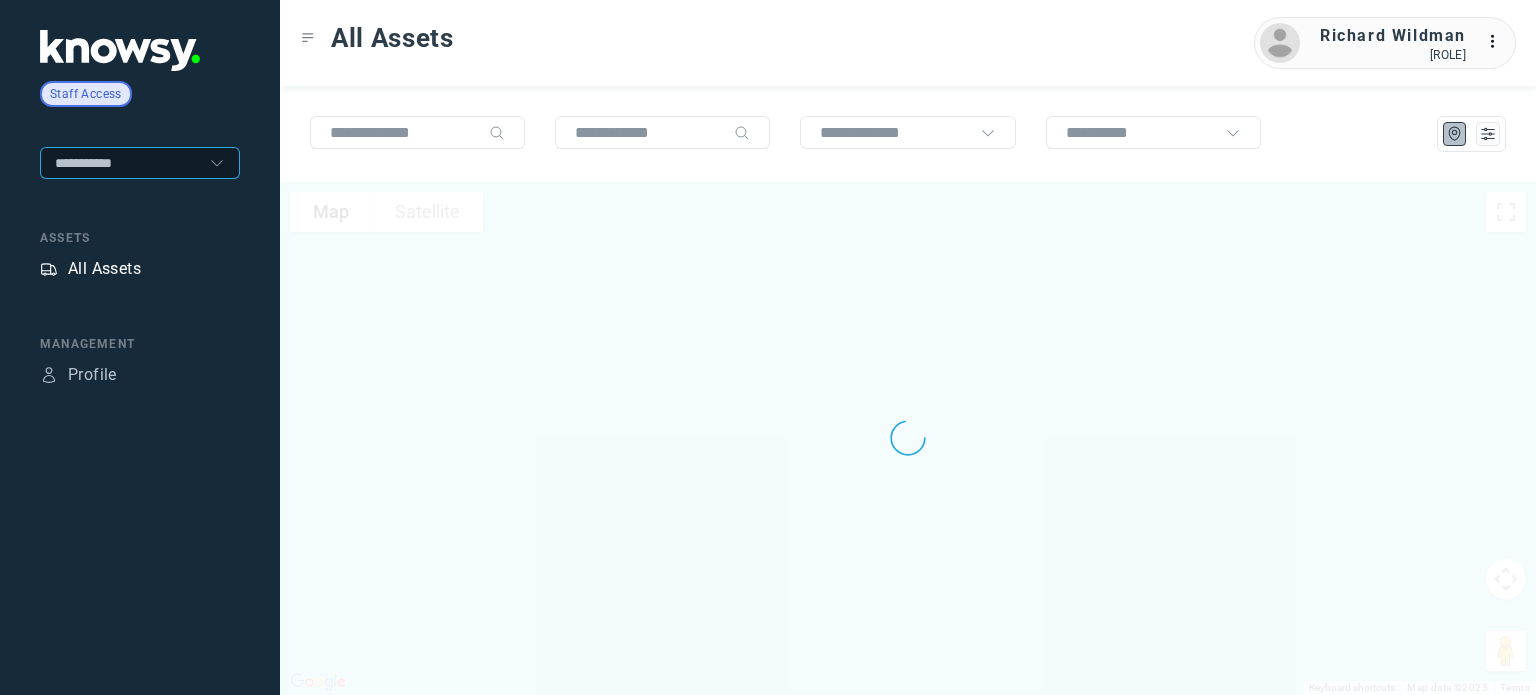 click on "All Assets" 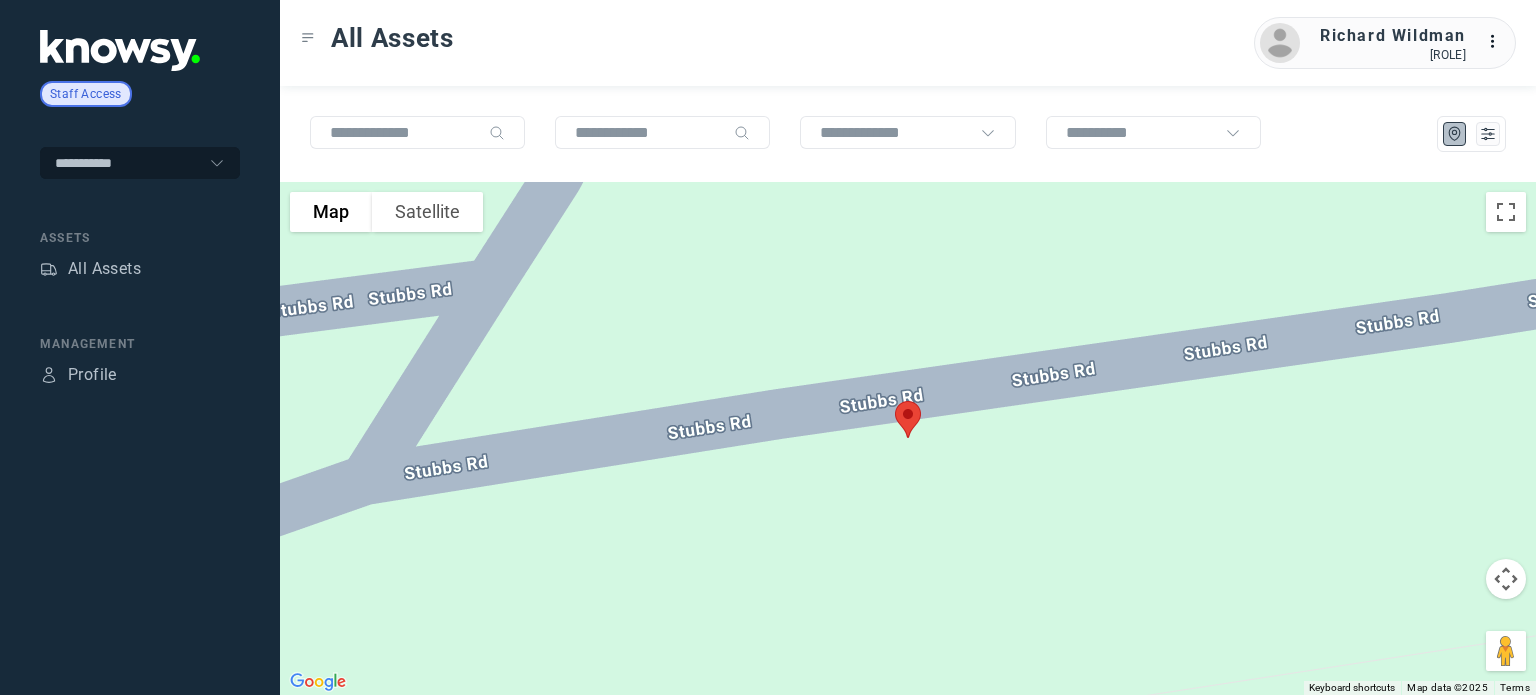 click 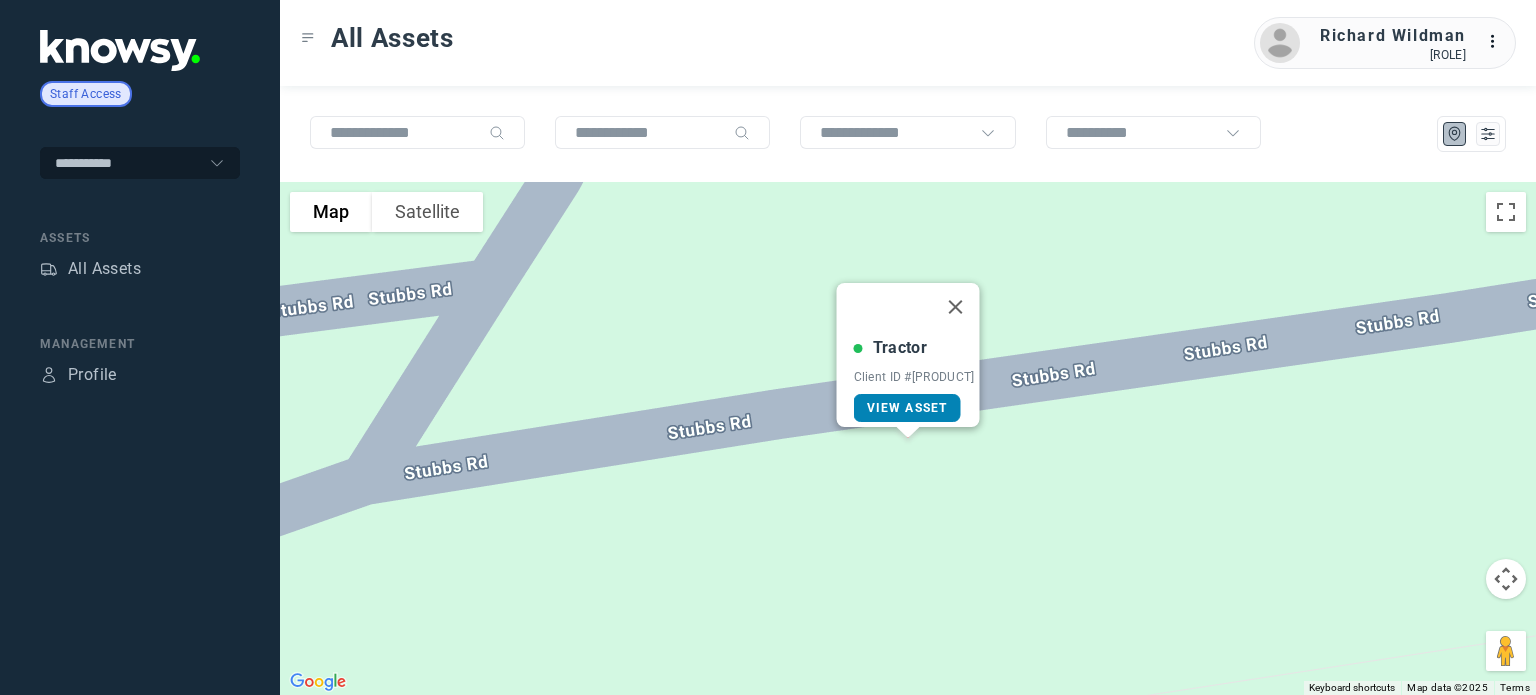click on "View Asset" 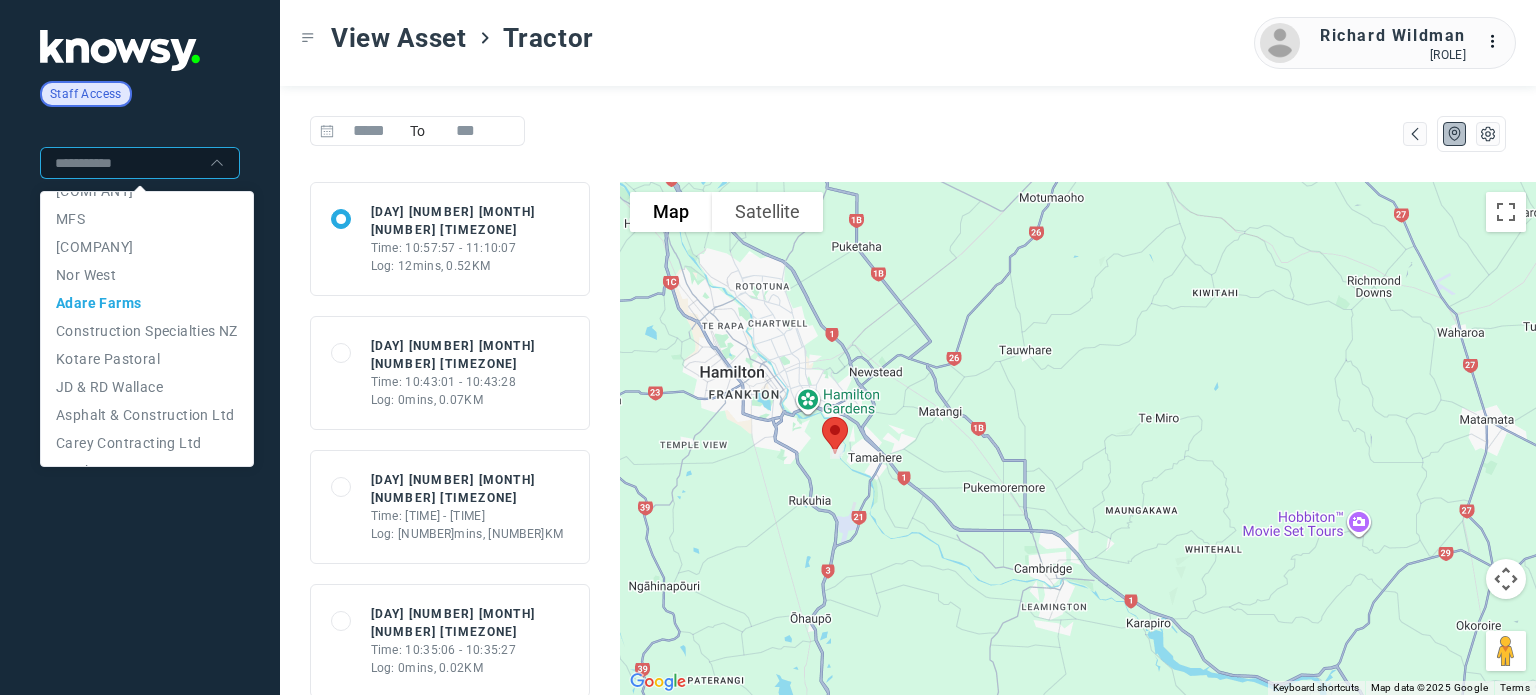 click 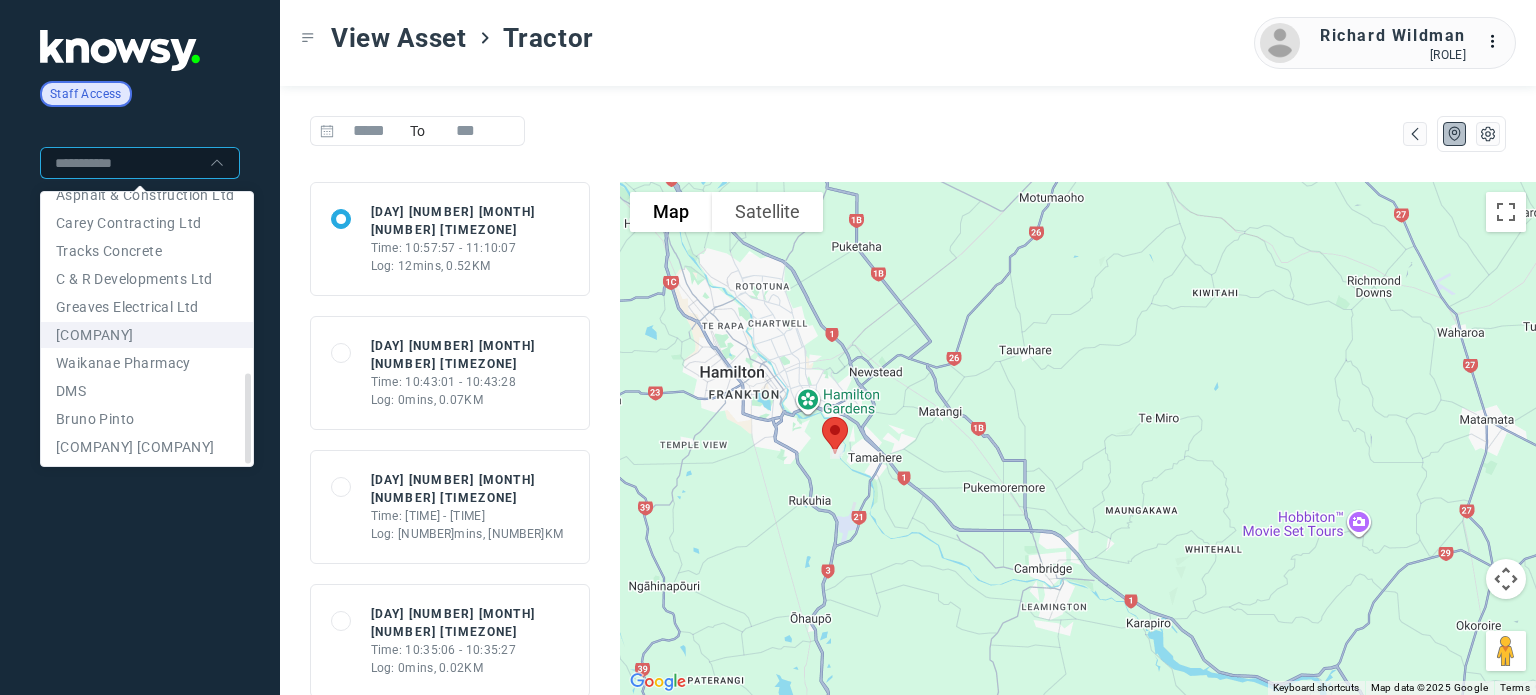 scroll, scrollTop: 542, scrollLeft: 0, axis: vertical 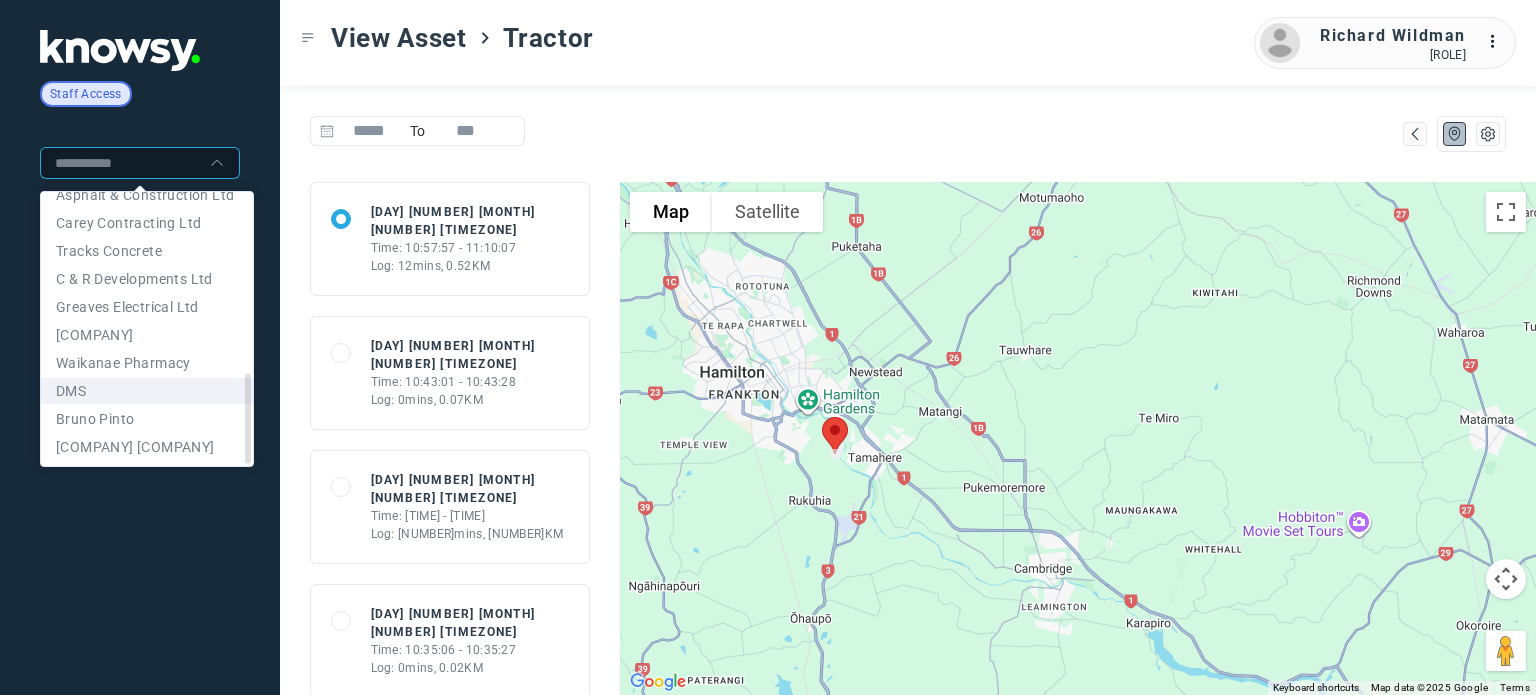 click on "DMS" 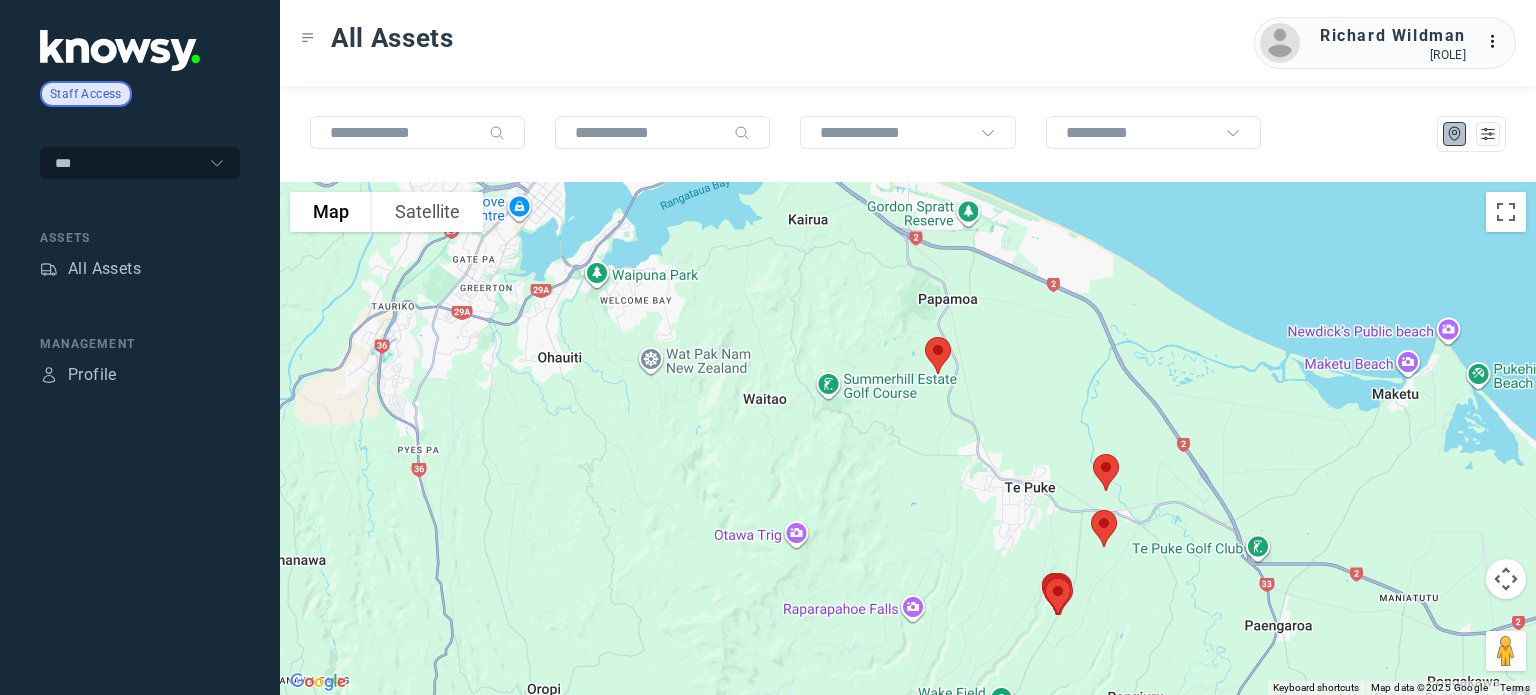 drag, startPoint x: 934, startPoint y: 610, endPoint x: 786, endPoint y: 335, distance: 312.29633 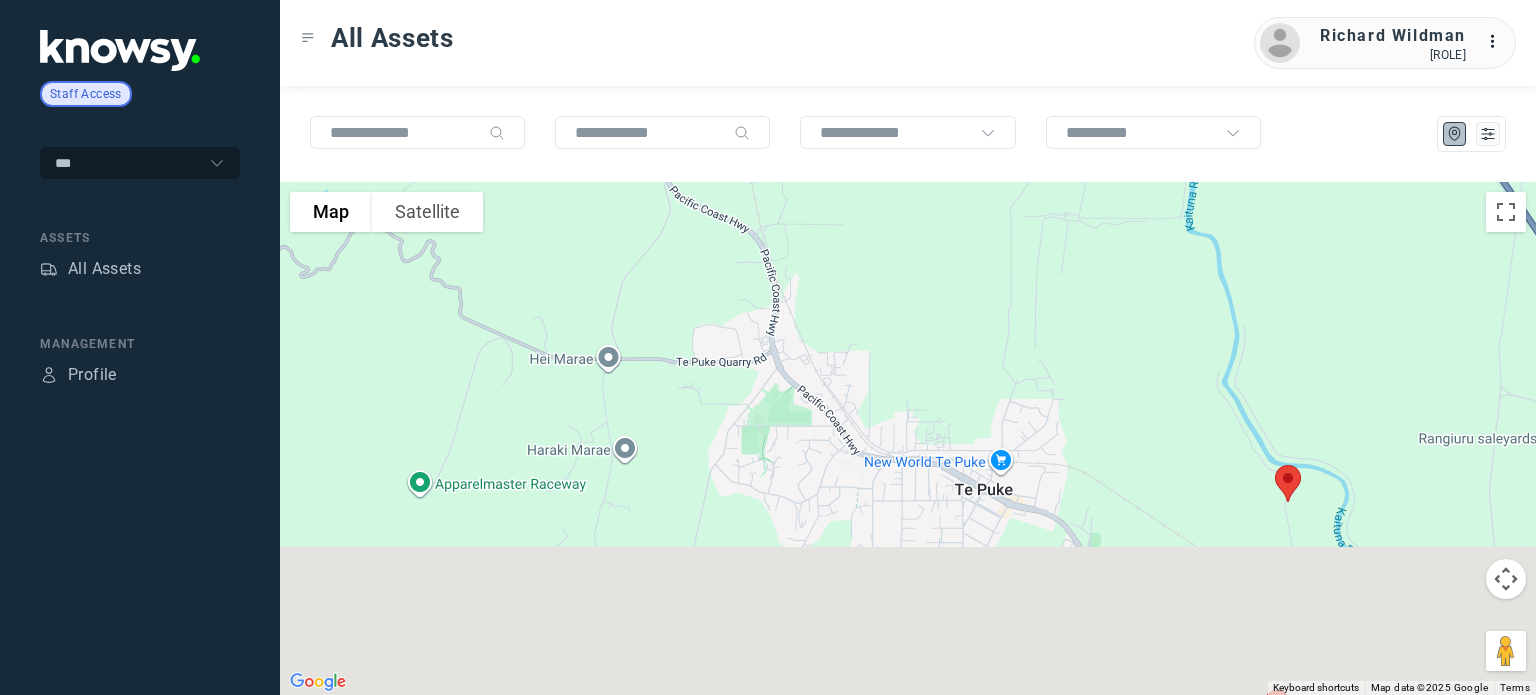 drag, startPoint x: 1020, startPoint y: 521, endPoint x: 760, endPoint y: 174, distance: 433.60004 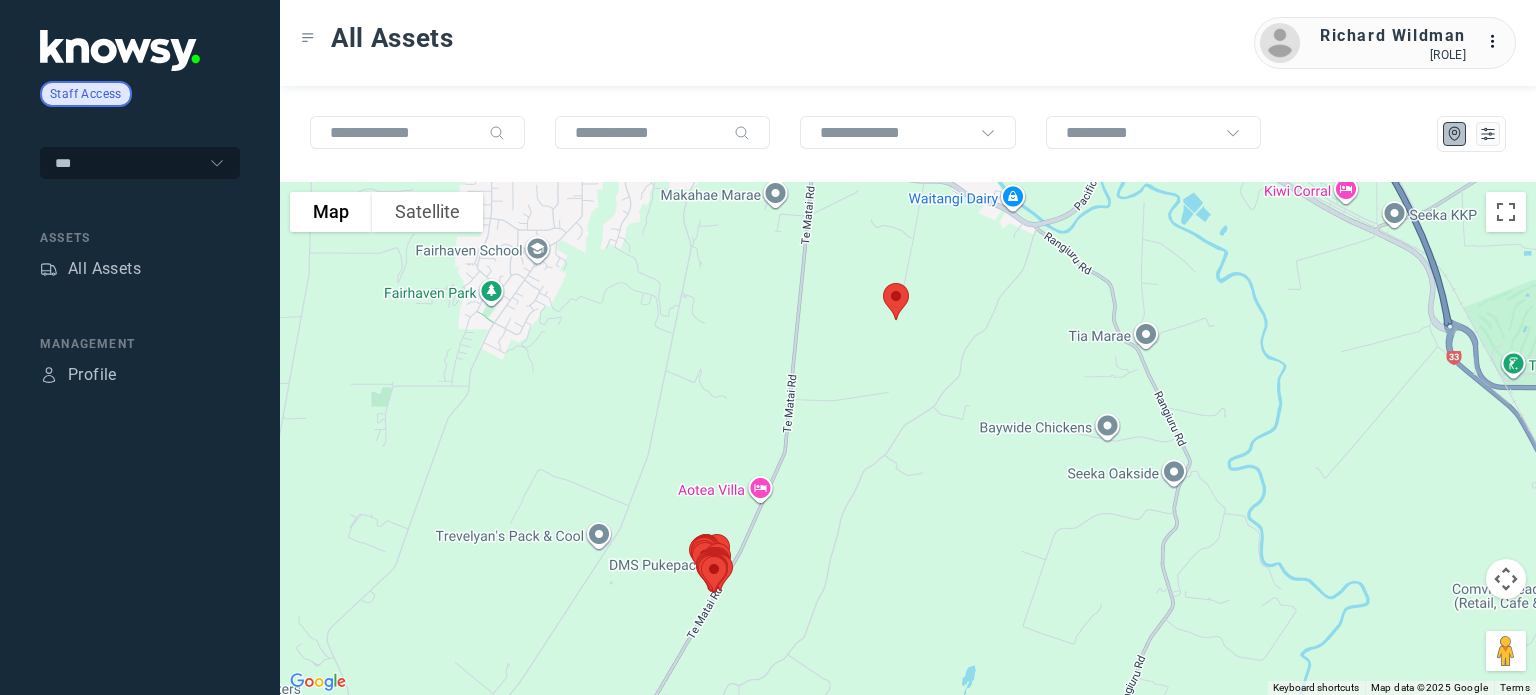drag, startPoint x: 1110, startPoint y: 618, endPoint x: 721, endPoint y: 249, distance: 536.17346 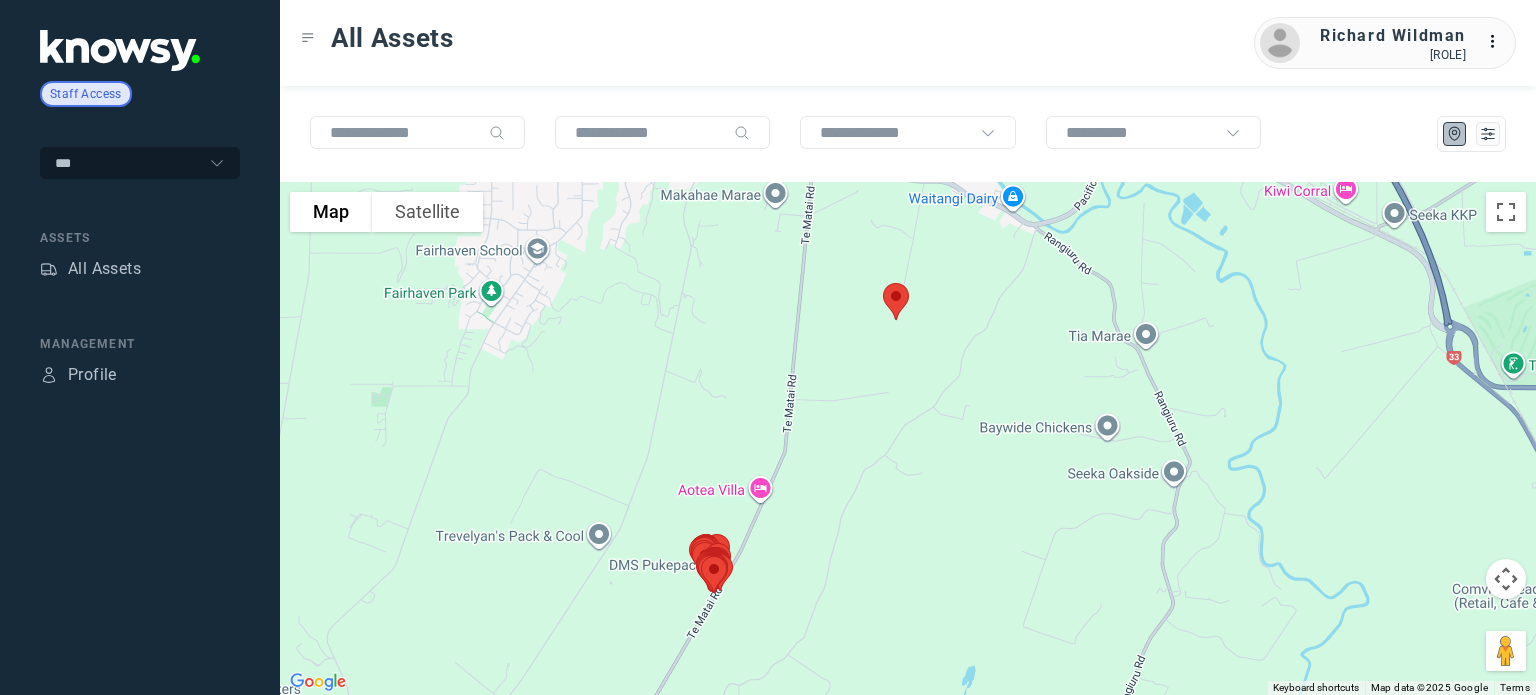click 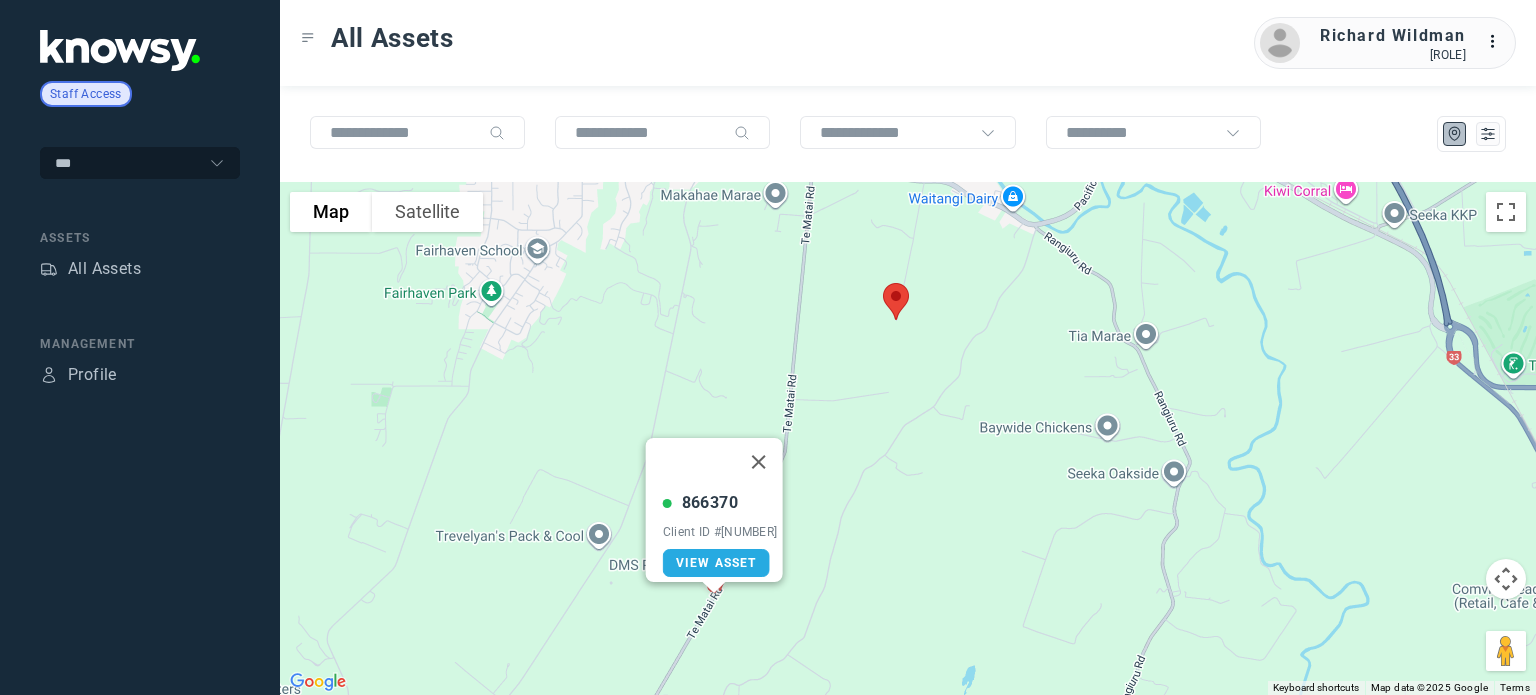 click 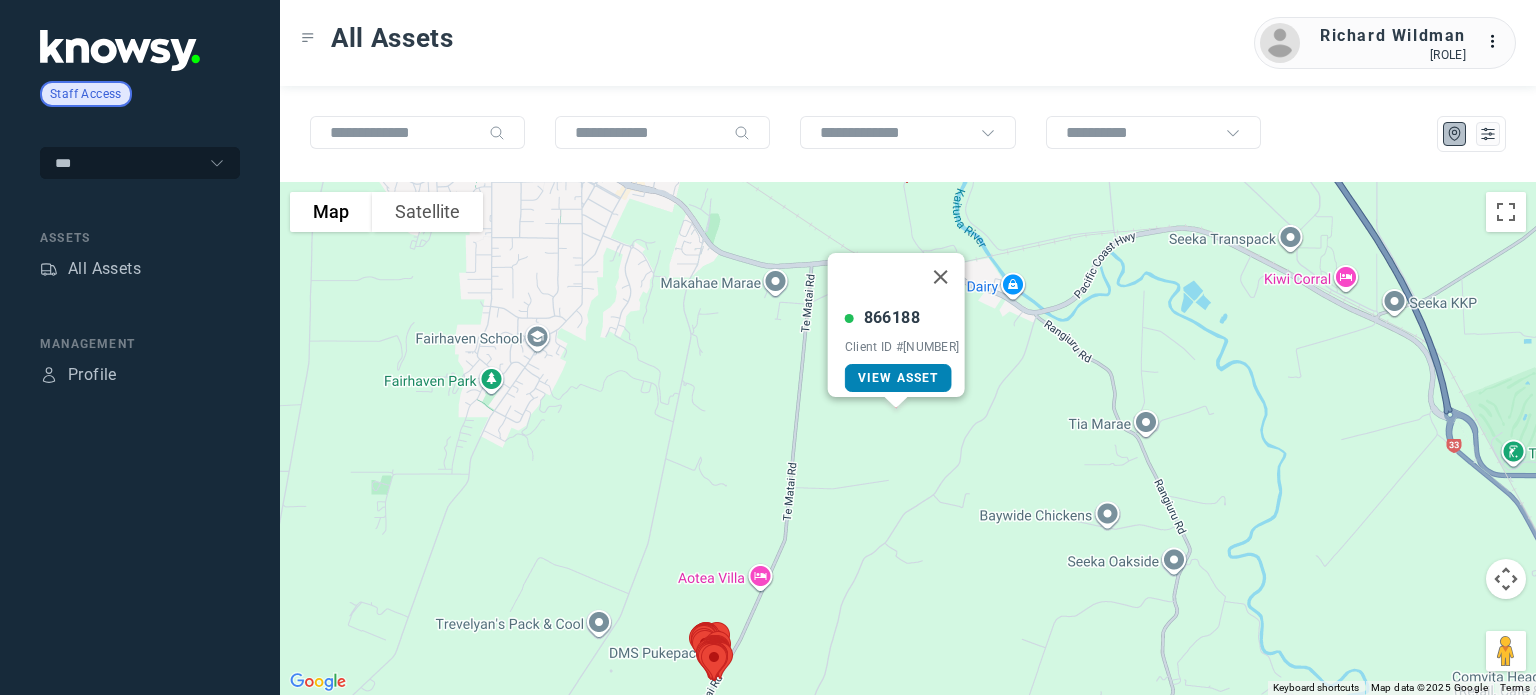 click on "View Asset" 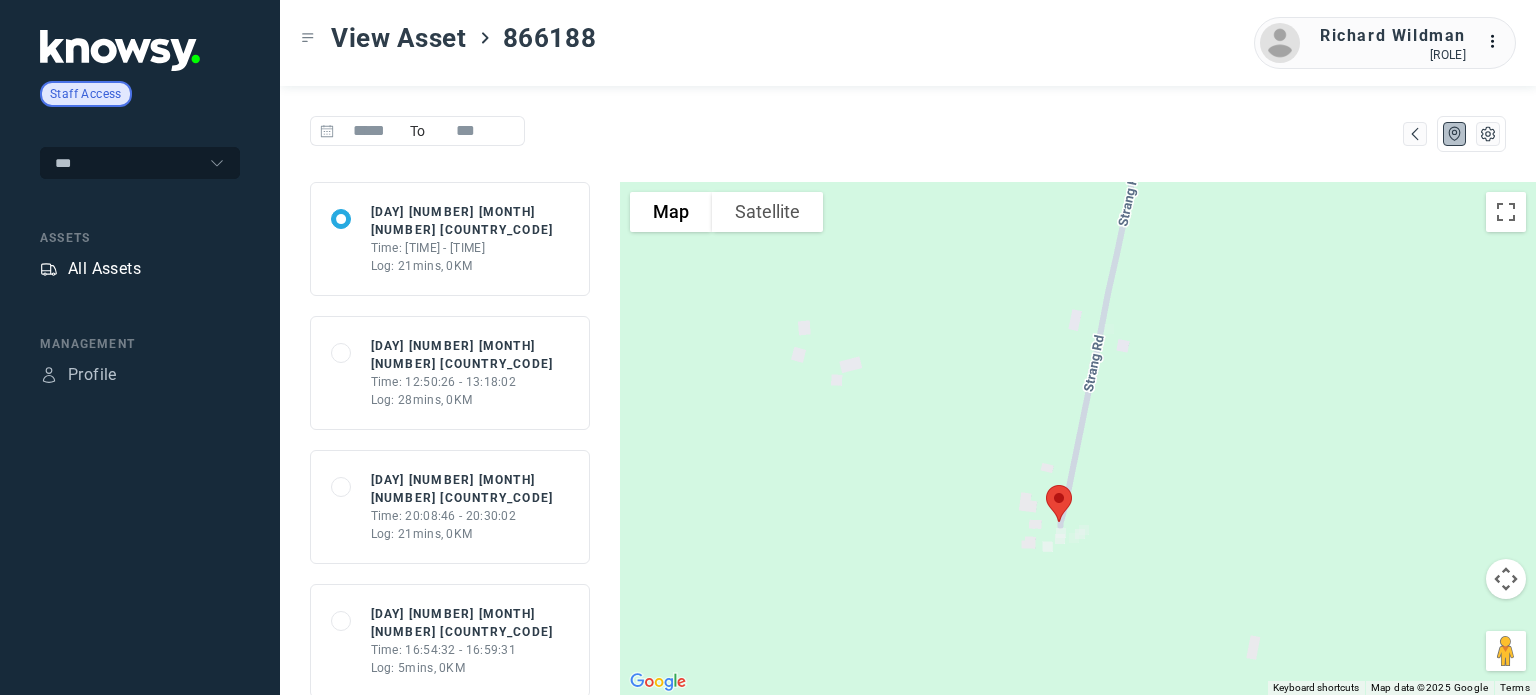 click on "All Assets" 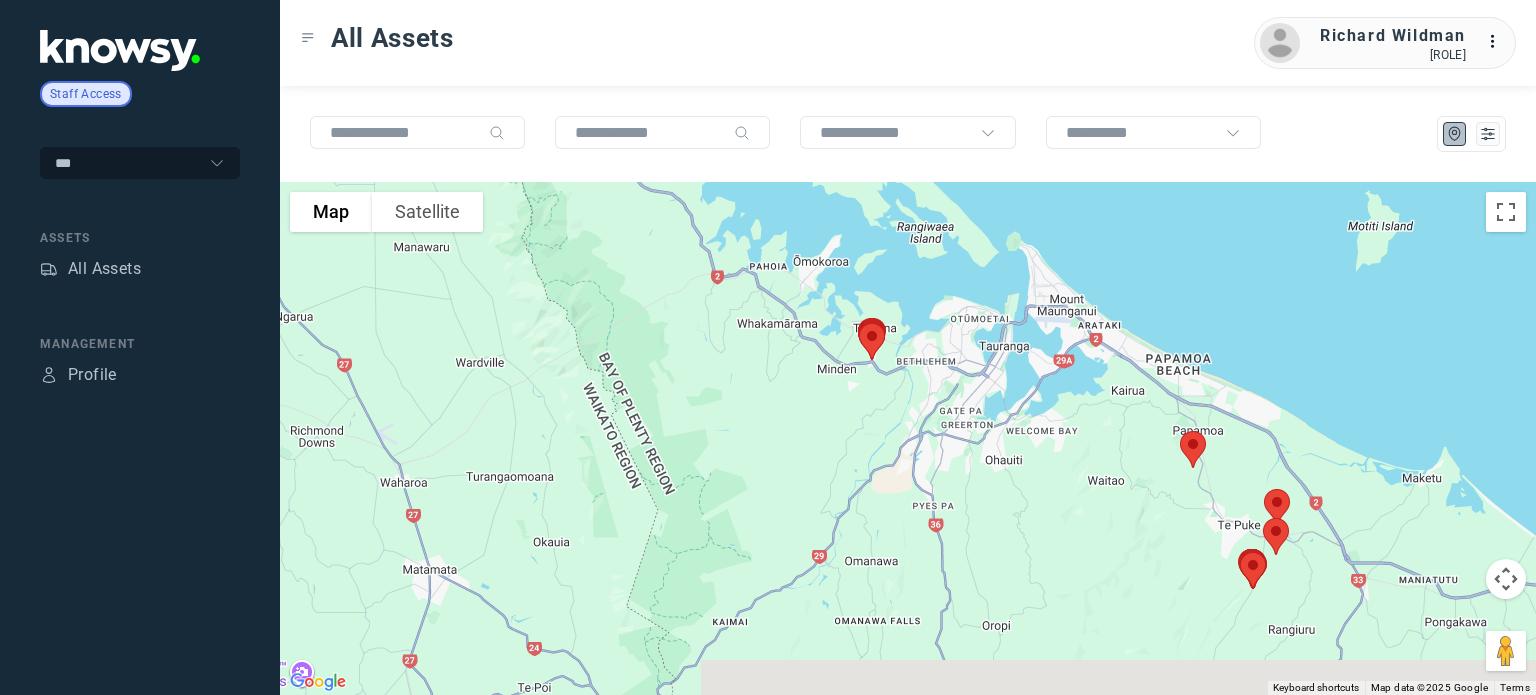 drag, startPoint x: 996, startPoint y: 608, endPoint x: 849, endPoint y: 208, distance: 426.15607 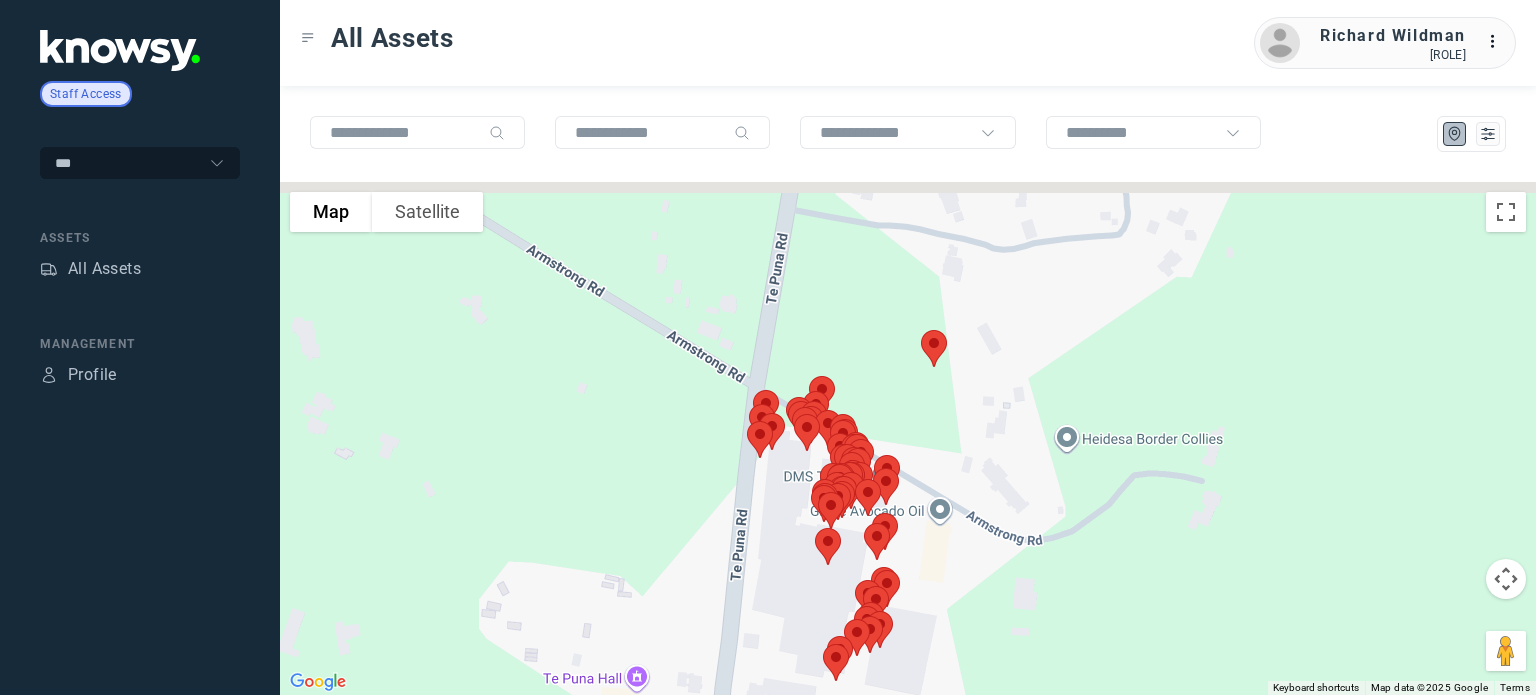 drag, startPoint x: 919, startPoint y: 336, endPoint x: 928, endPoint y: 451, distance: 115.35164 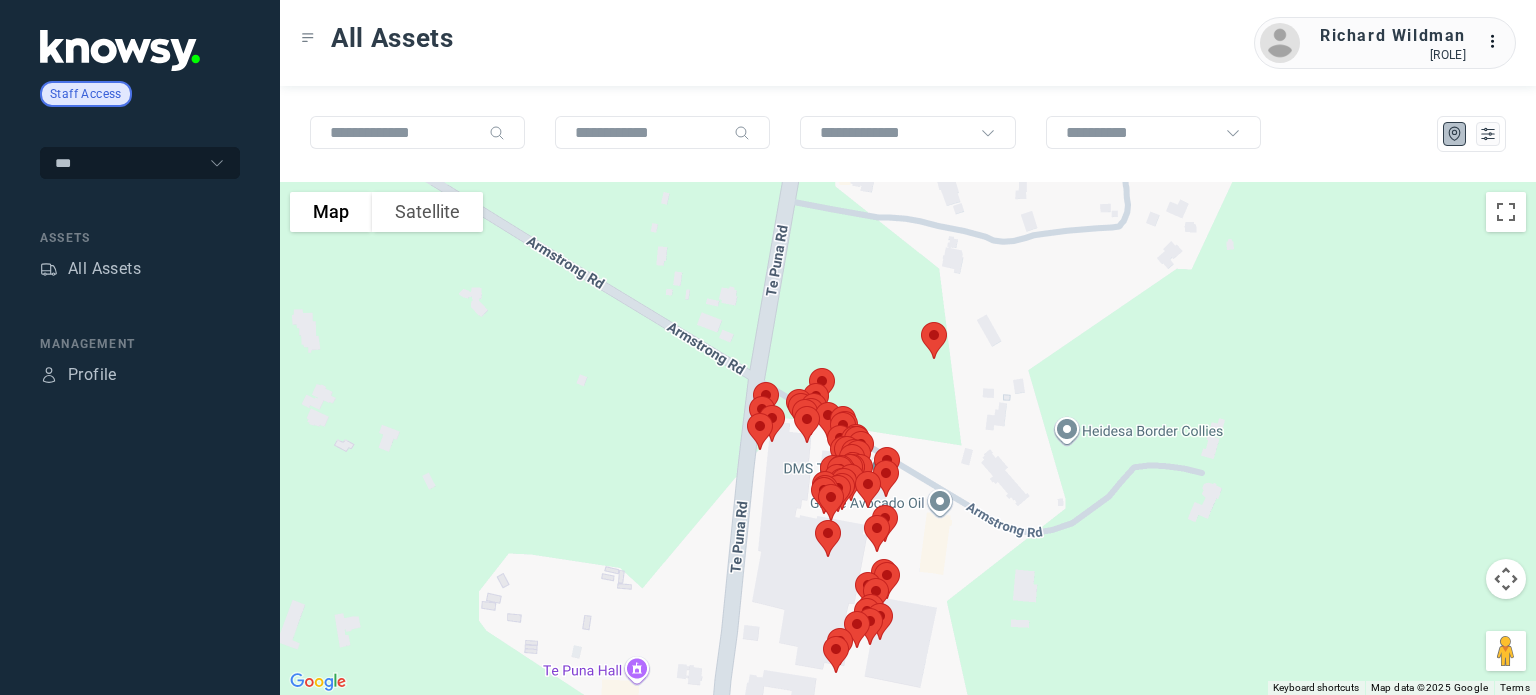click 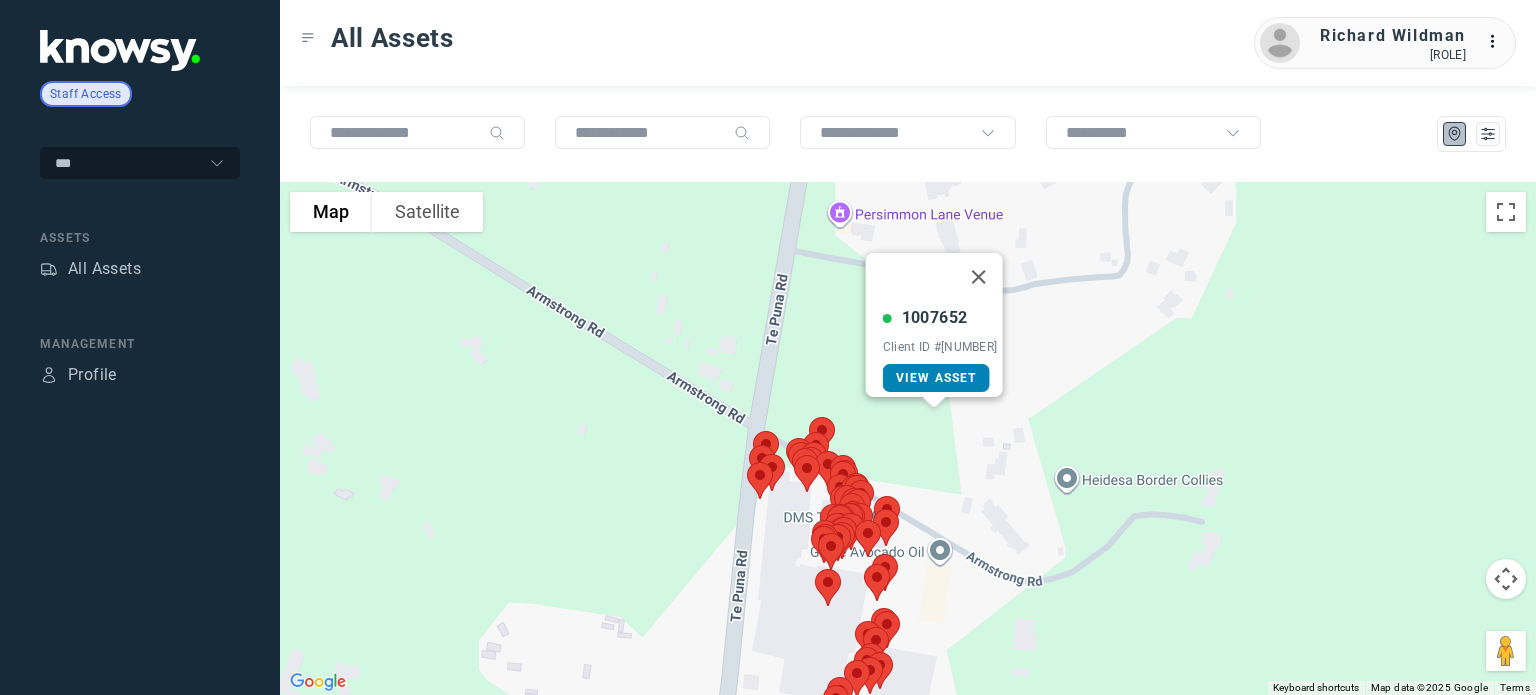 click on "View Asset" 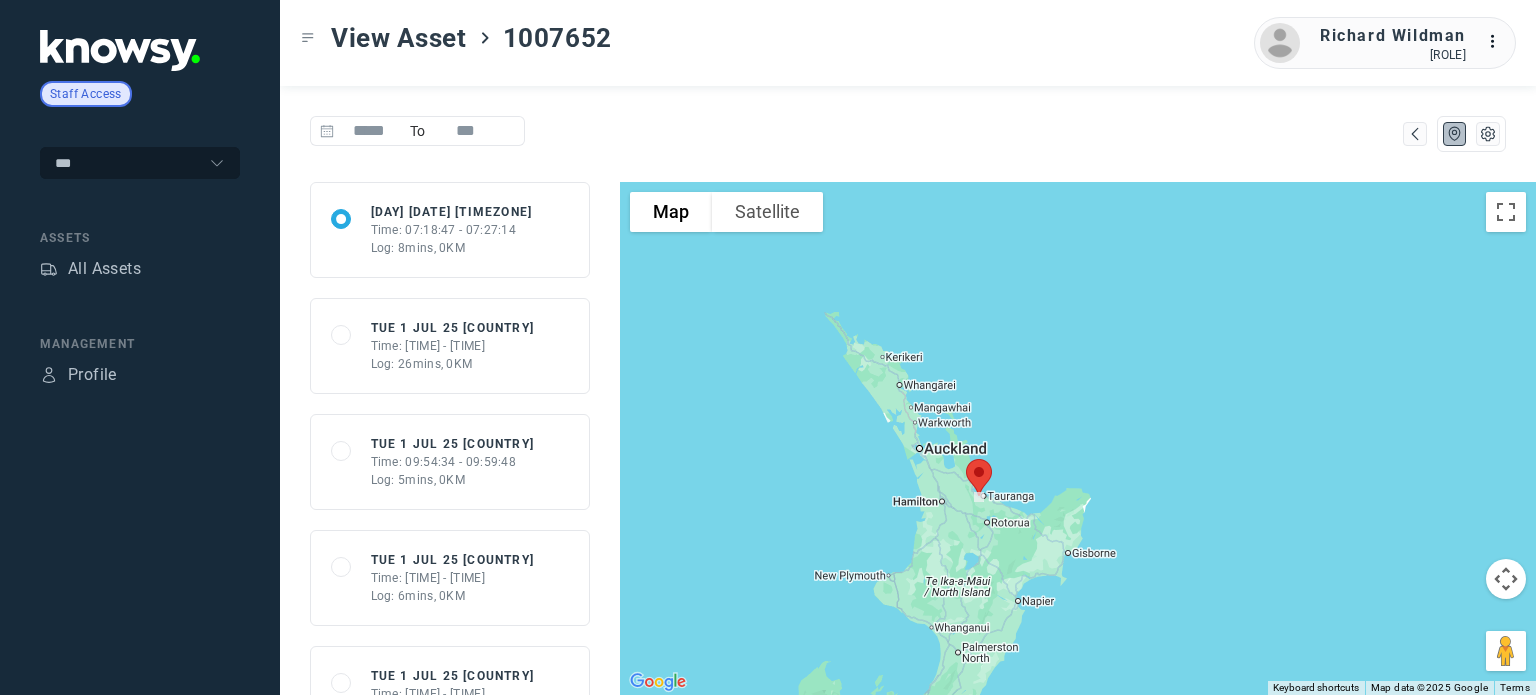 drag, startPoint x: 757, startPoint y: 377, endPoint x: 916, endPoint y: 386, distance: 159.25452 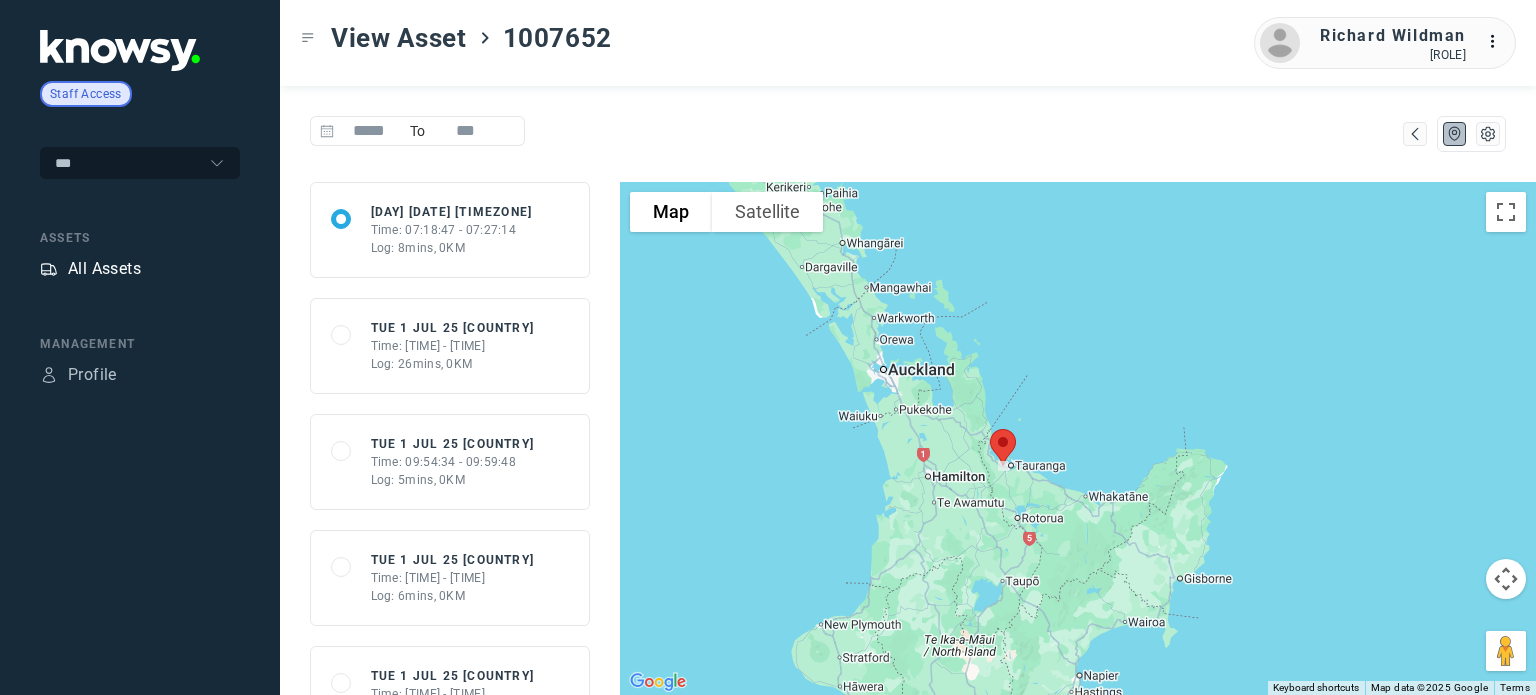 click on "All Assets" 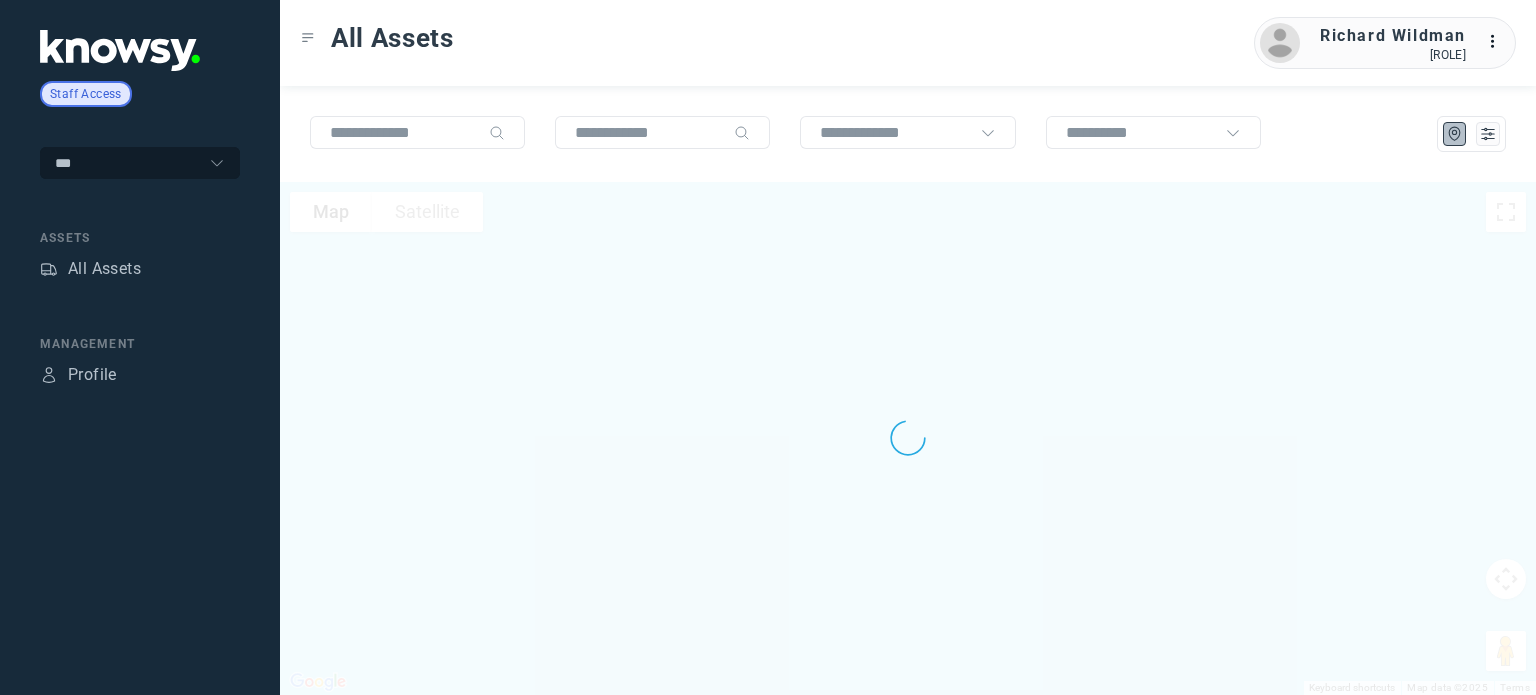 click 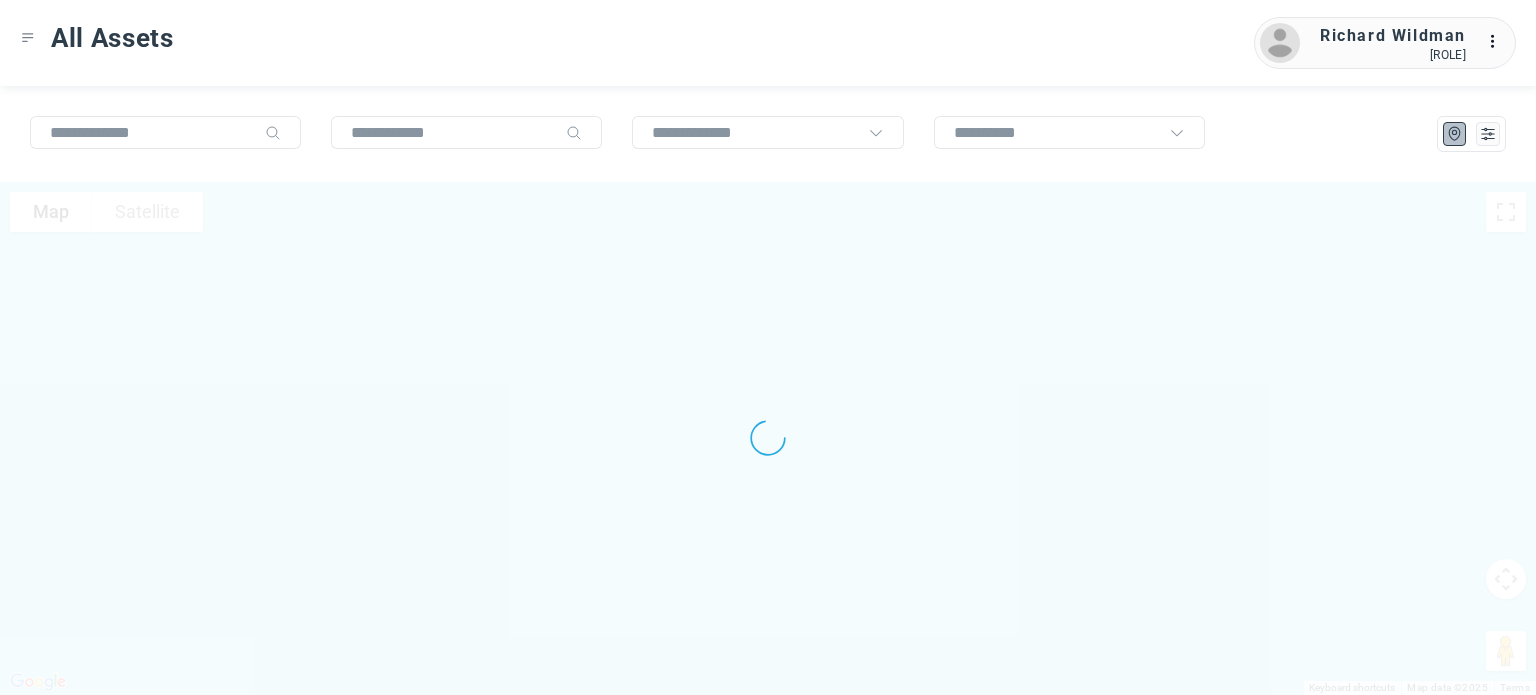 click on "All Assets
[FULL_NAME] Admin
..." 